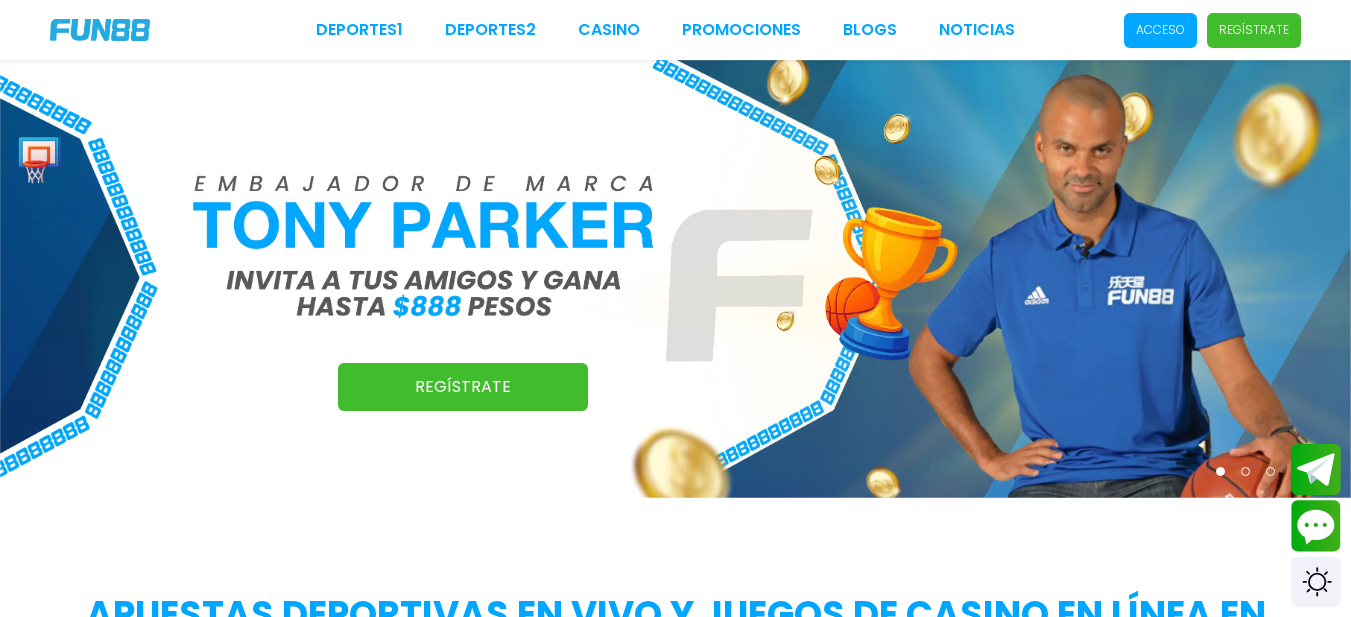 scroll, scrollTop: 0, scrollLeft: 0, axis: both 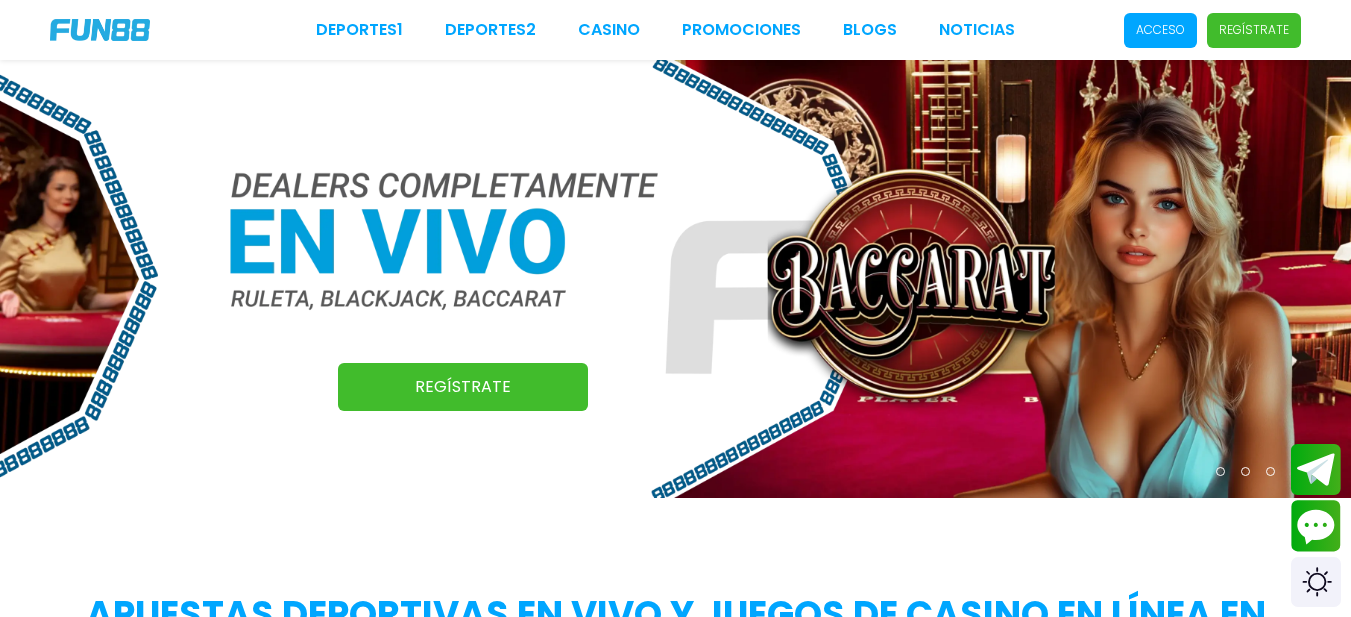 click on "Acceso" at bounding box center (1160, 30) 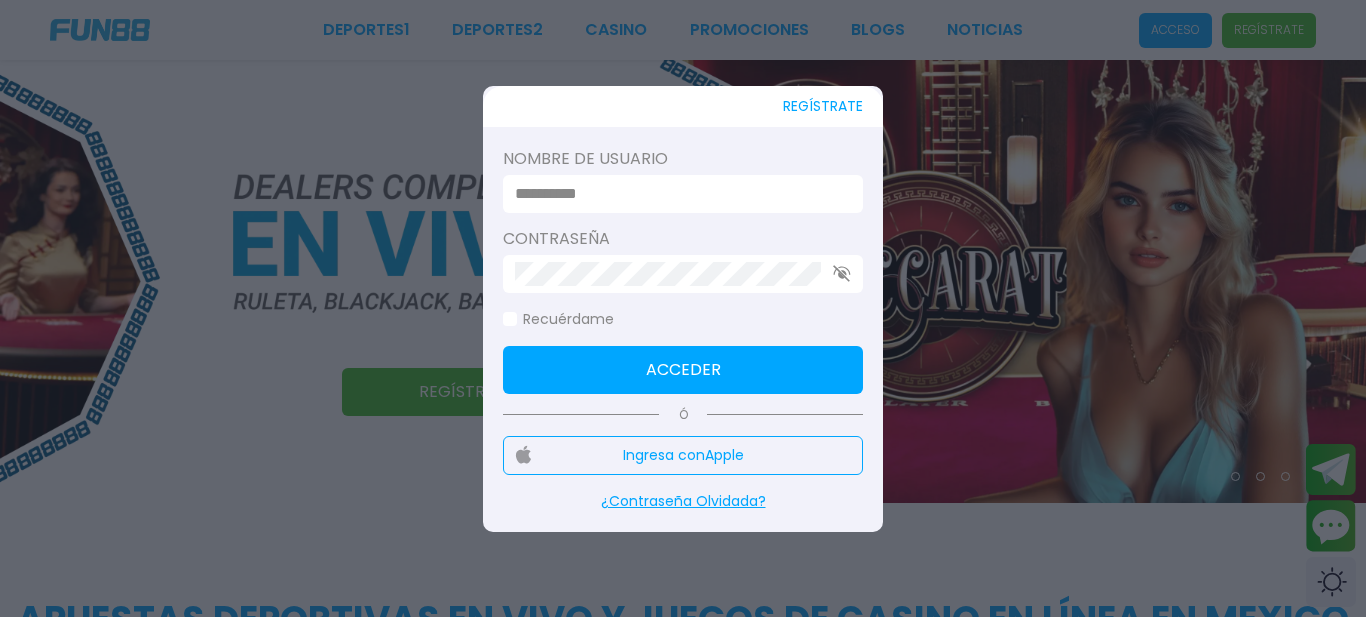 type on "**********" 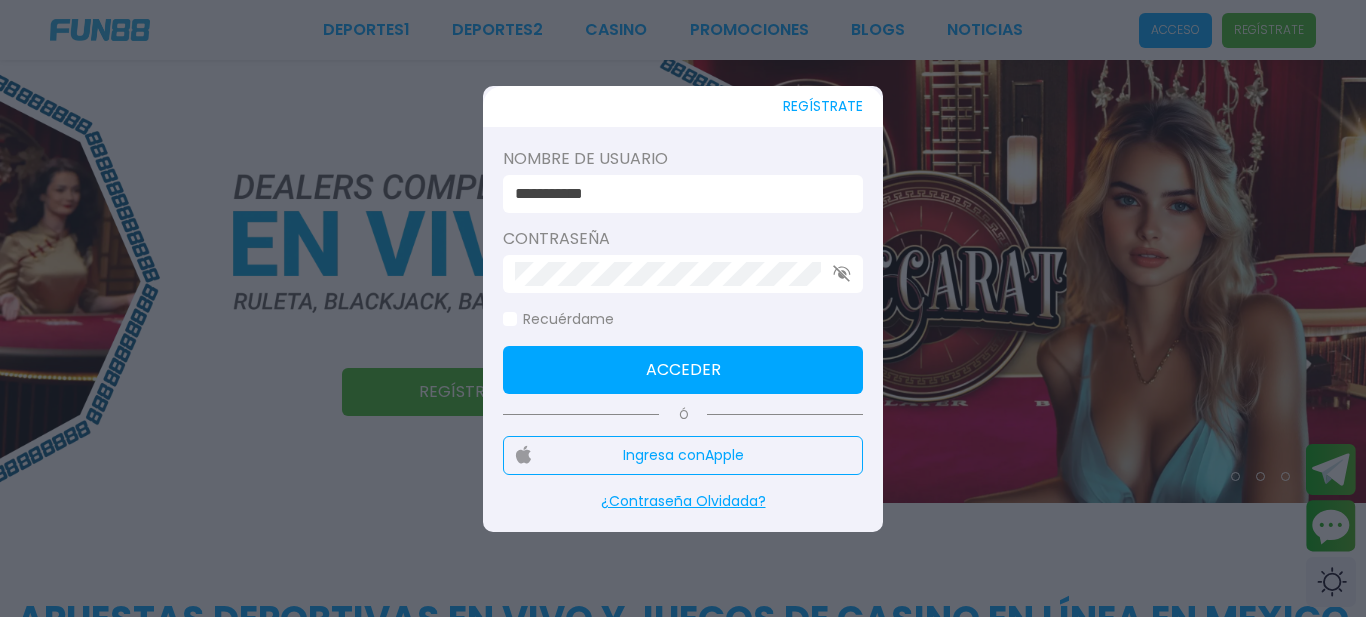 click on "Acceder" at bounding box center [683, 370] 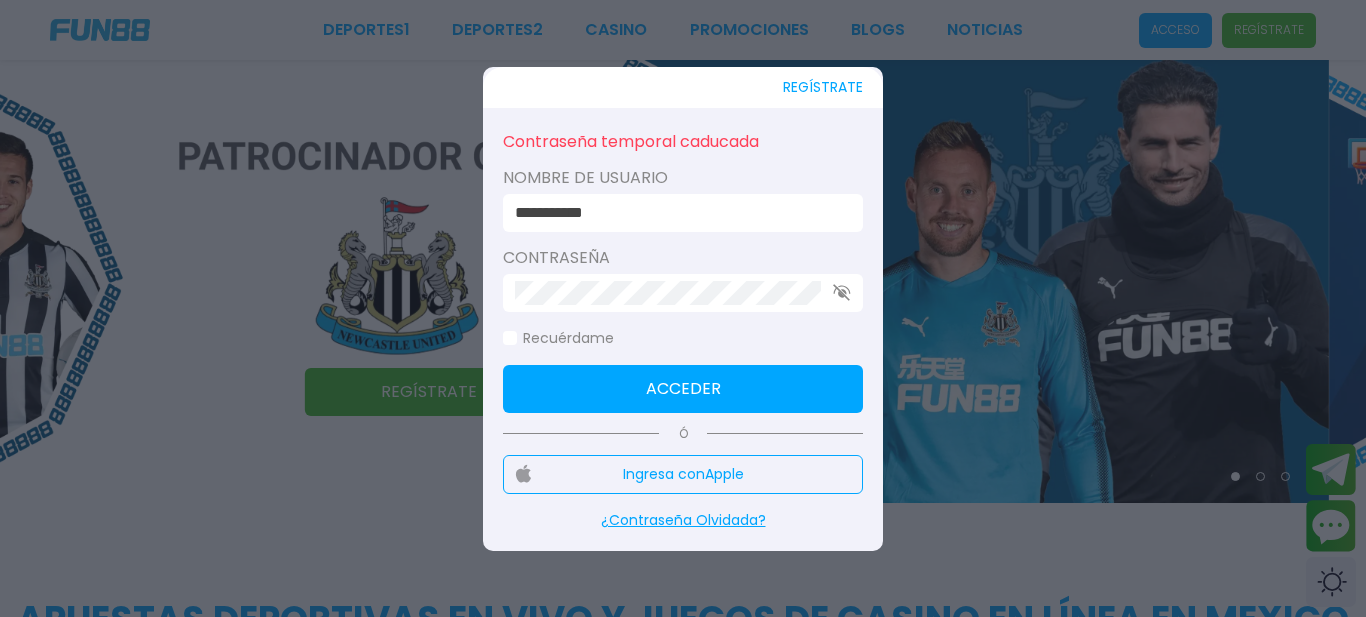 click on "**********" at bounding box center [683, 5793] 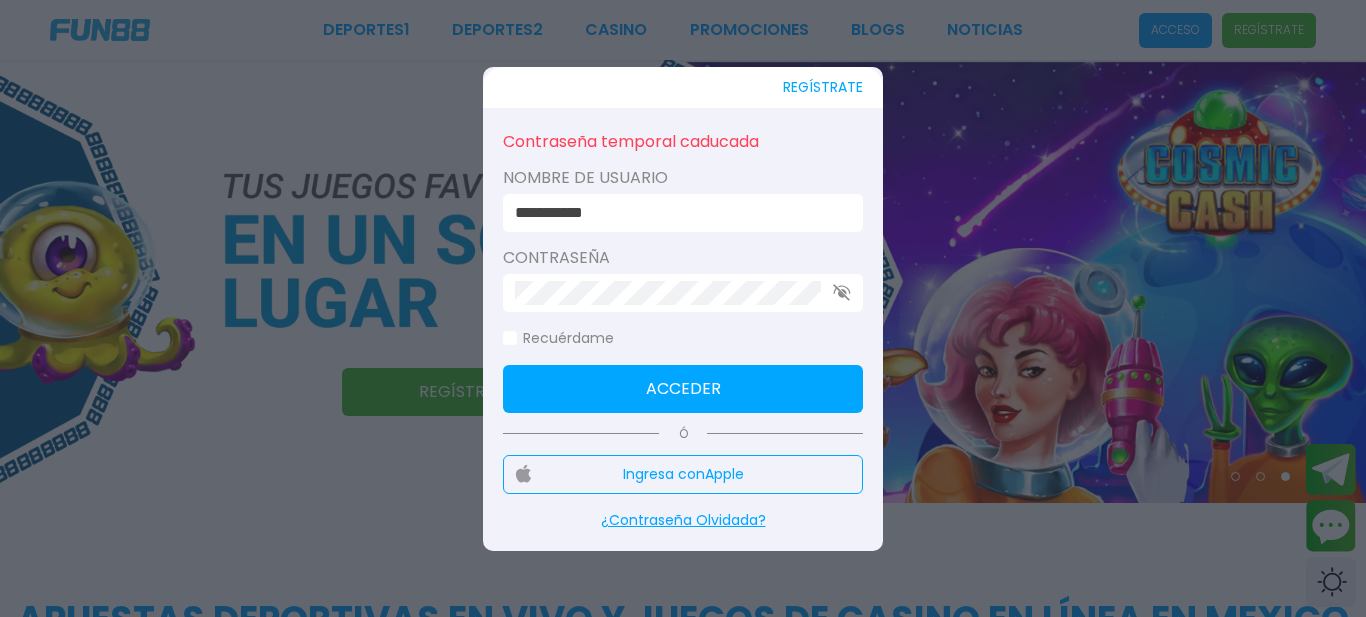 click on "Contraseña" at bounding box center (683, 258) 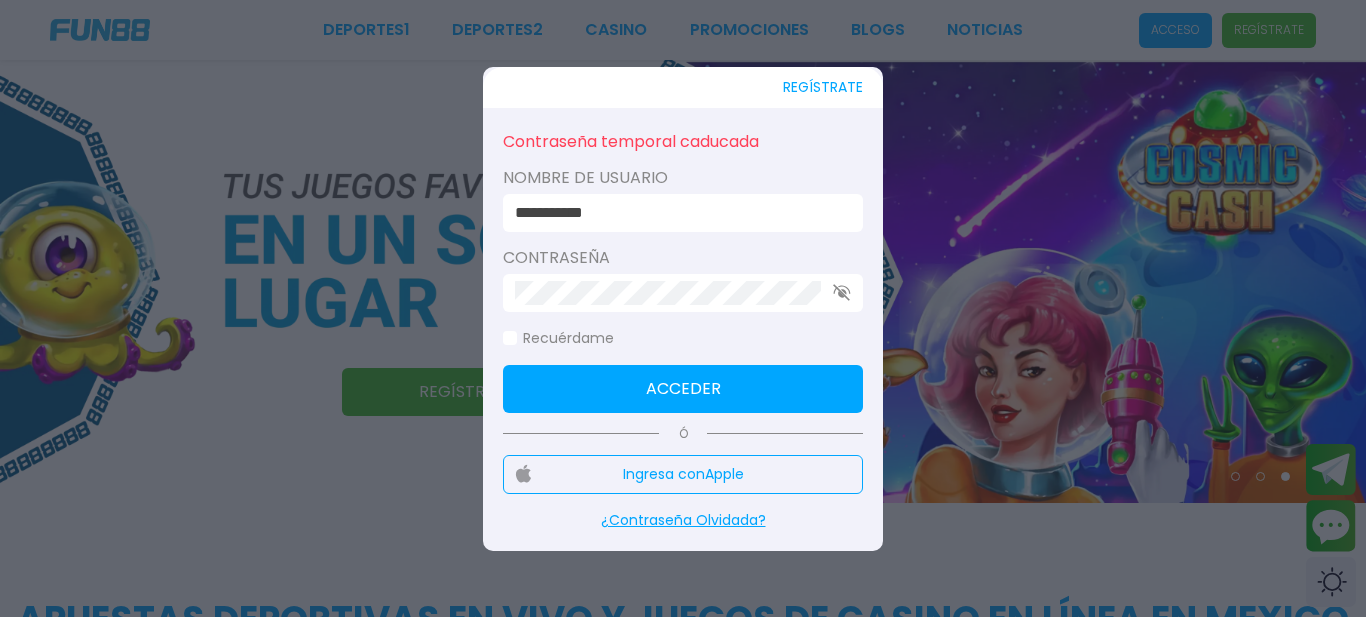 click on "**********" at bounding box center (683, 5793) 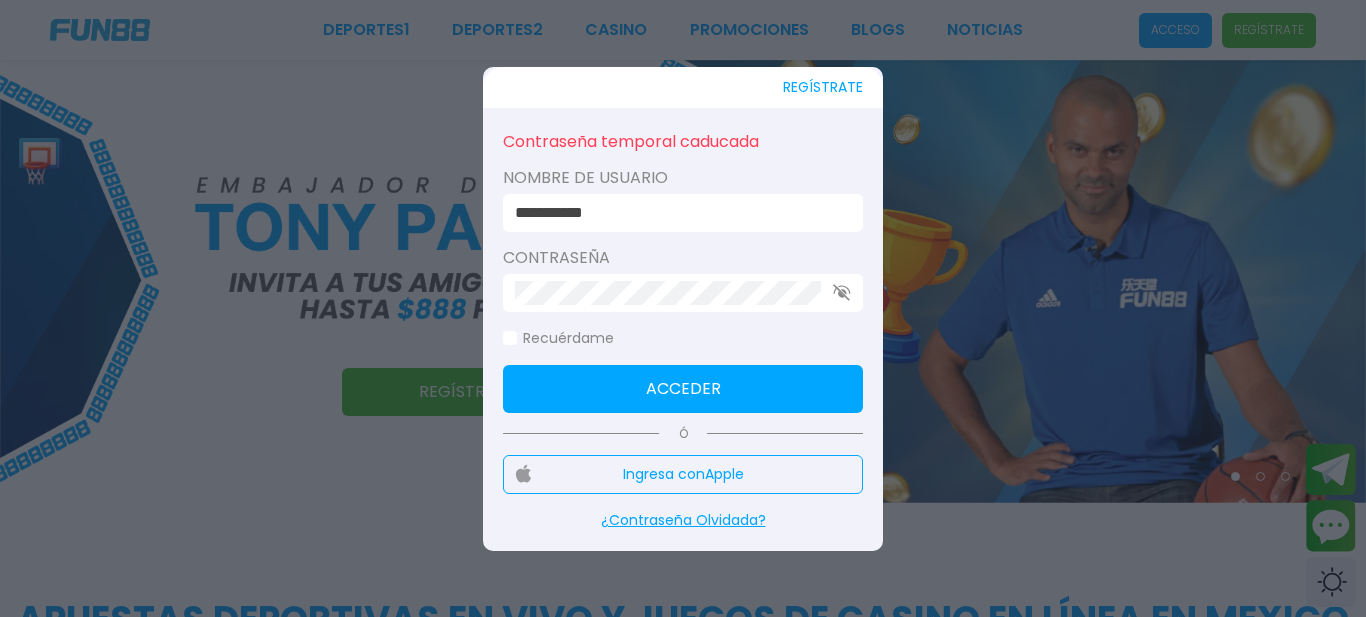 click on "**********" at bounding box center (683, 5793) 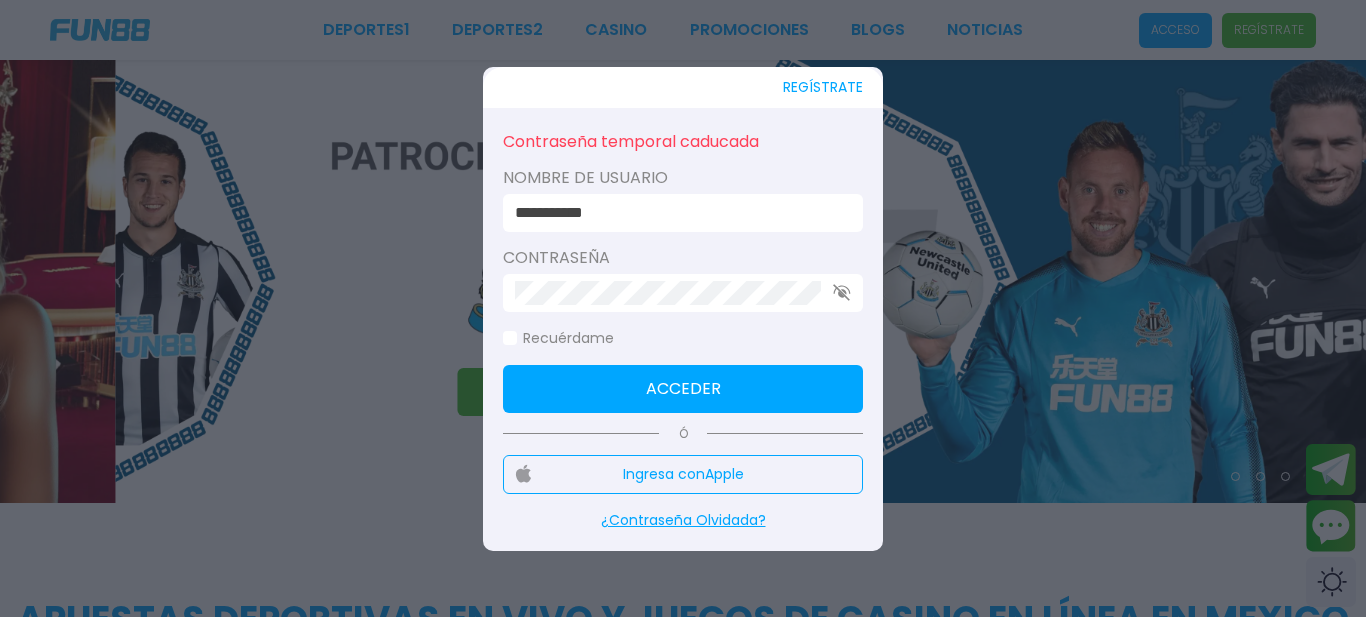 click on "Acceder" at bounding box center [683, 389] 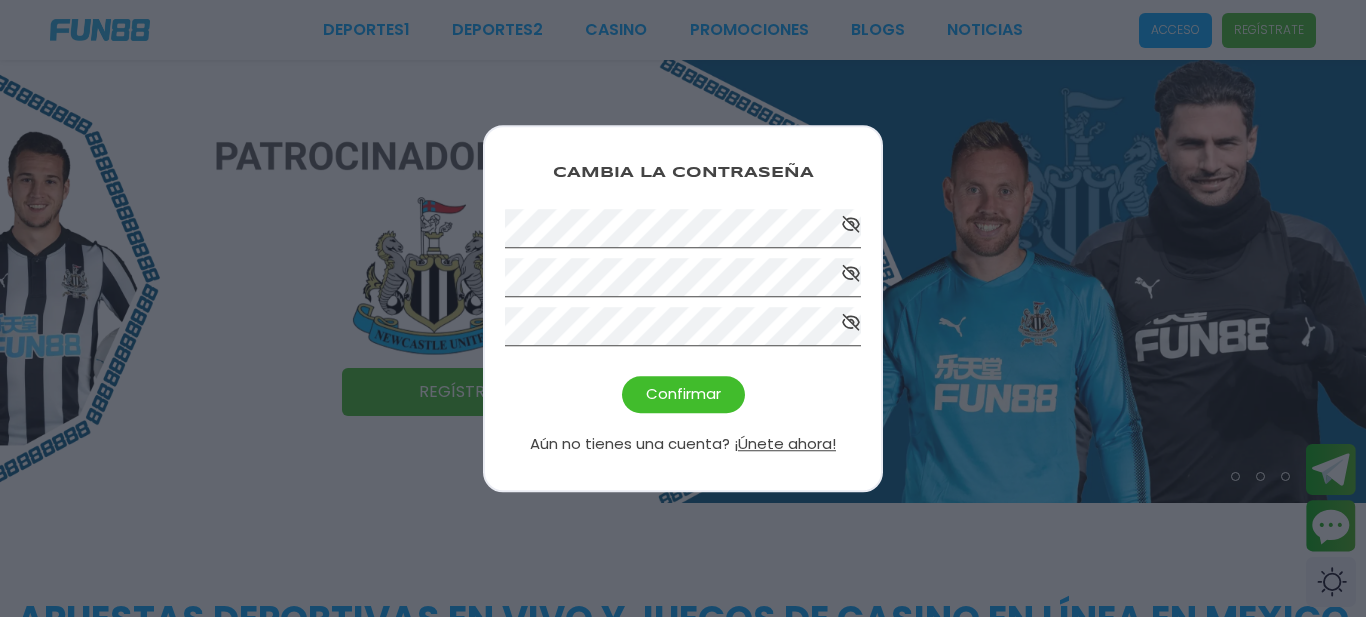 click at bounding box center [683, 308] 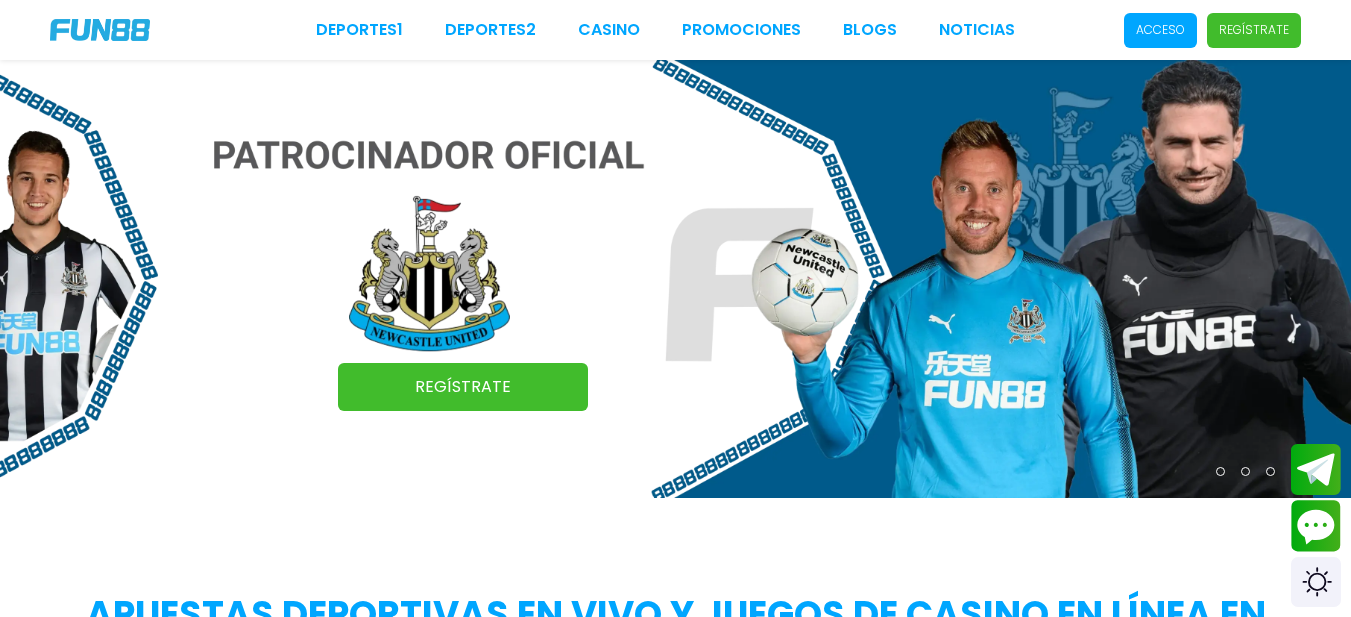 click at bounding box center (675, 279) 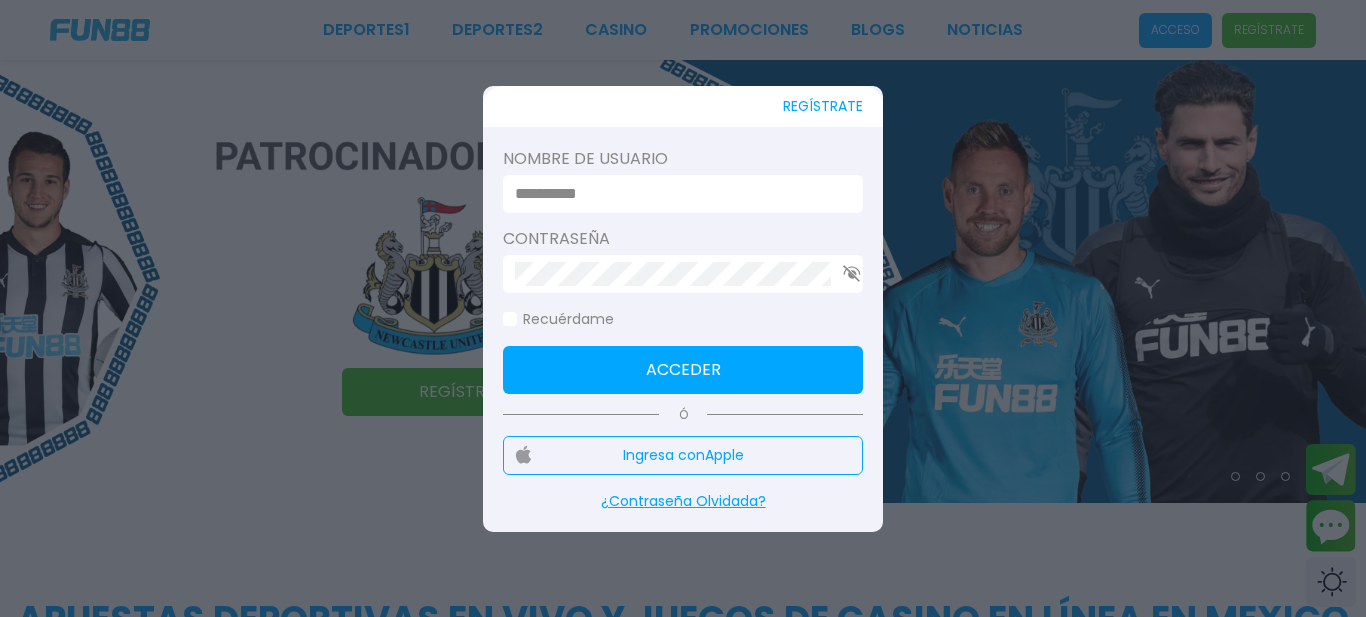 type on "**********" 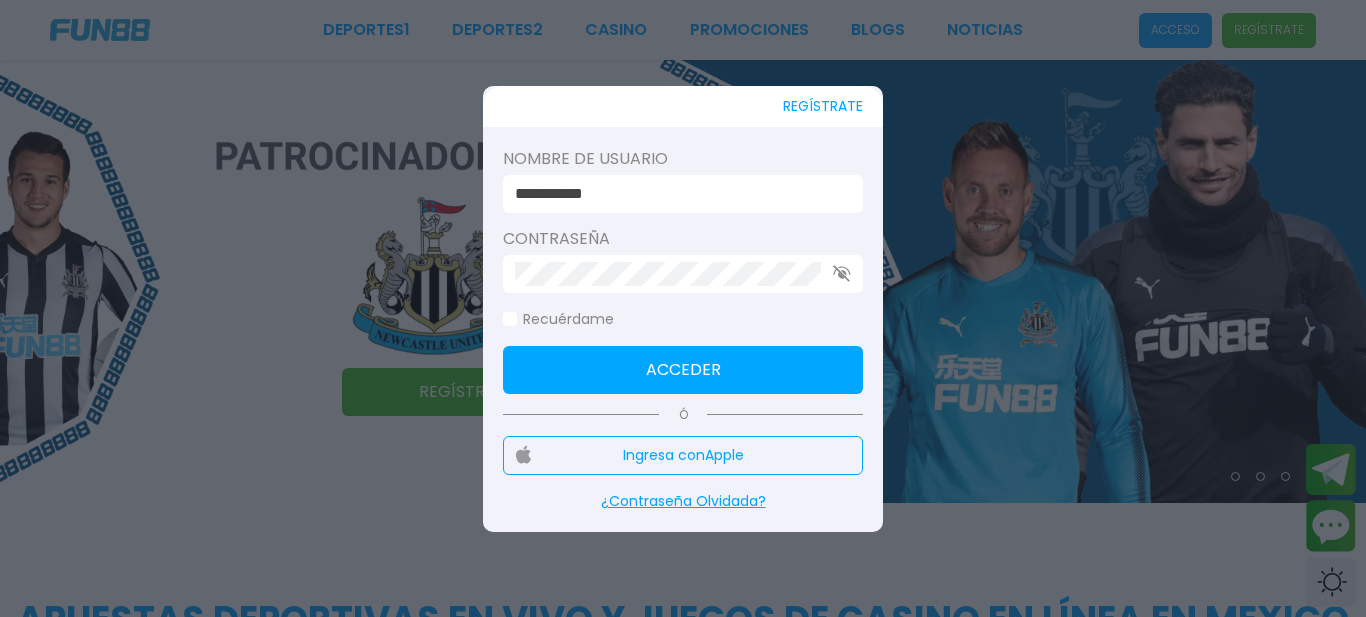 click on "Acceder" at bounding box center (683, 370) 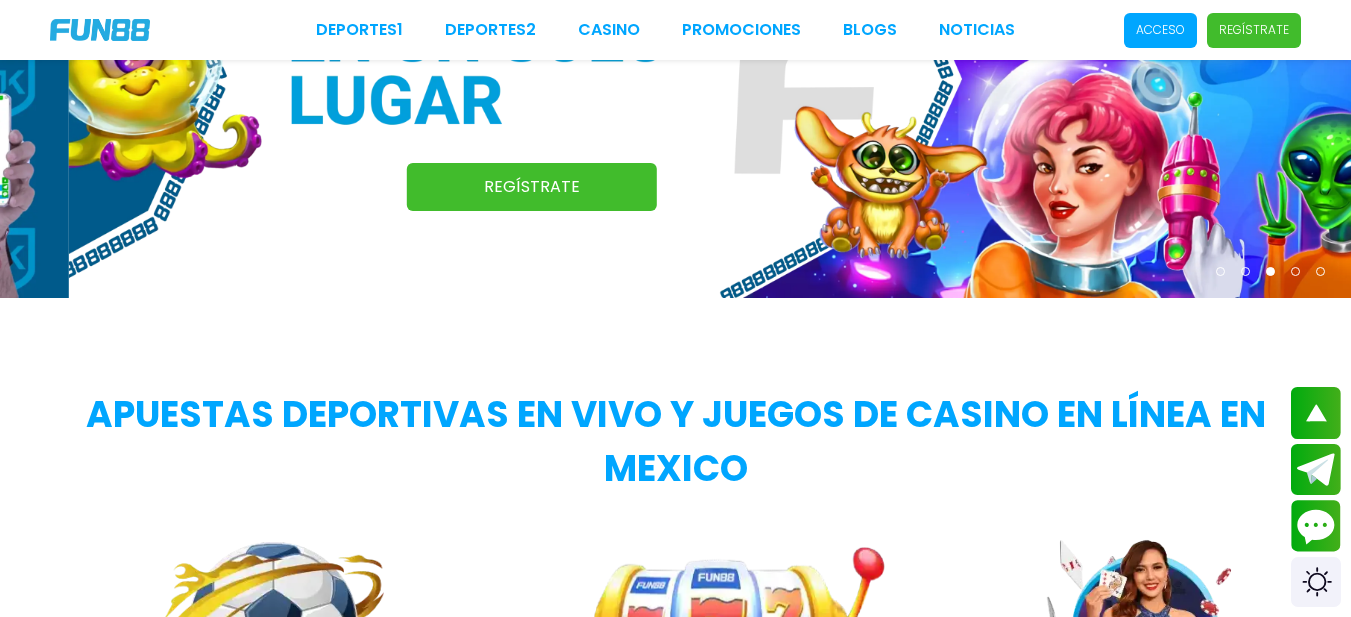 scroll, scrollTop: 0, scrollLeft: 0, axis: both 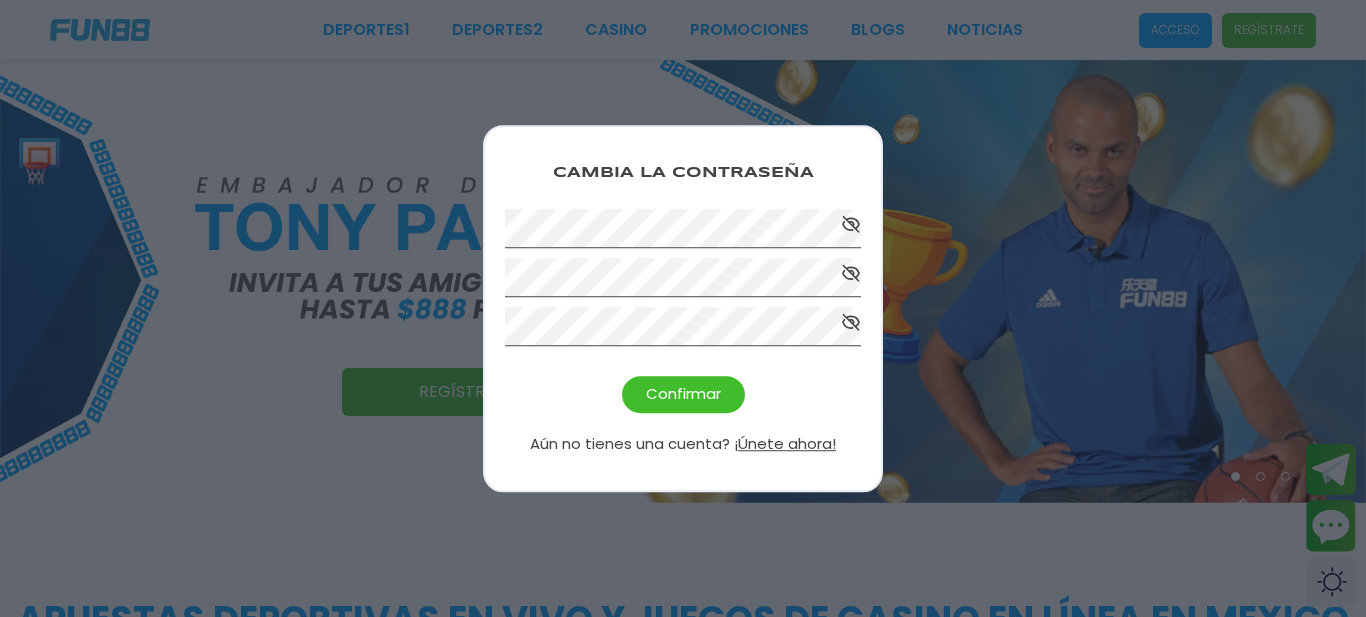 click on "Cambia la Contraseña Confirmar Aún no tienes una cuenta?   ¡Únete ahora!" at bounding box center [683, 309] 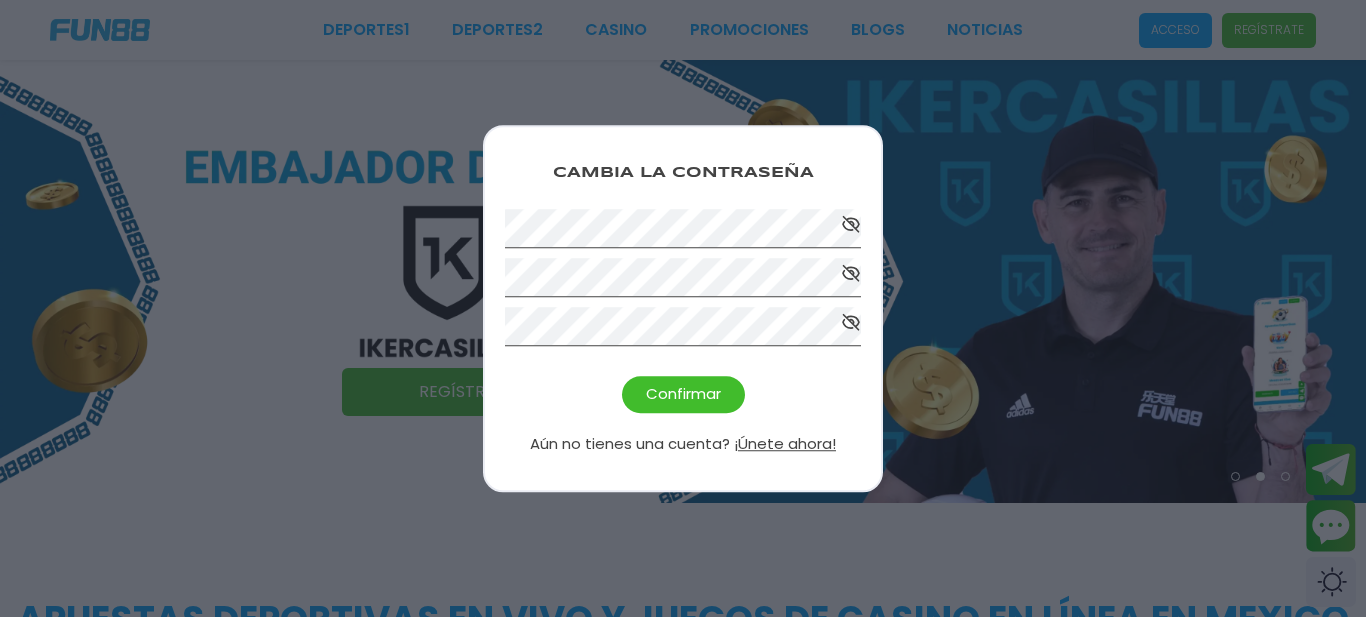 click on "Cambia la Contraseña Confirmar Aún no tienes una cuenta?   ¡Únete ahora!" at bounding box center (683, 309) 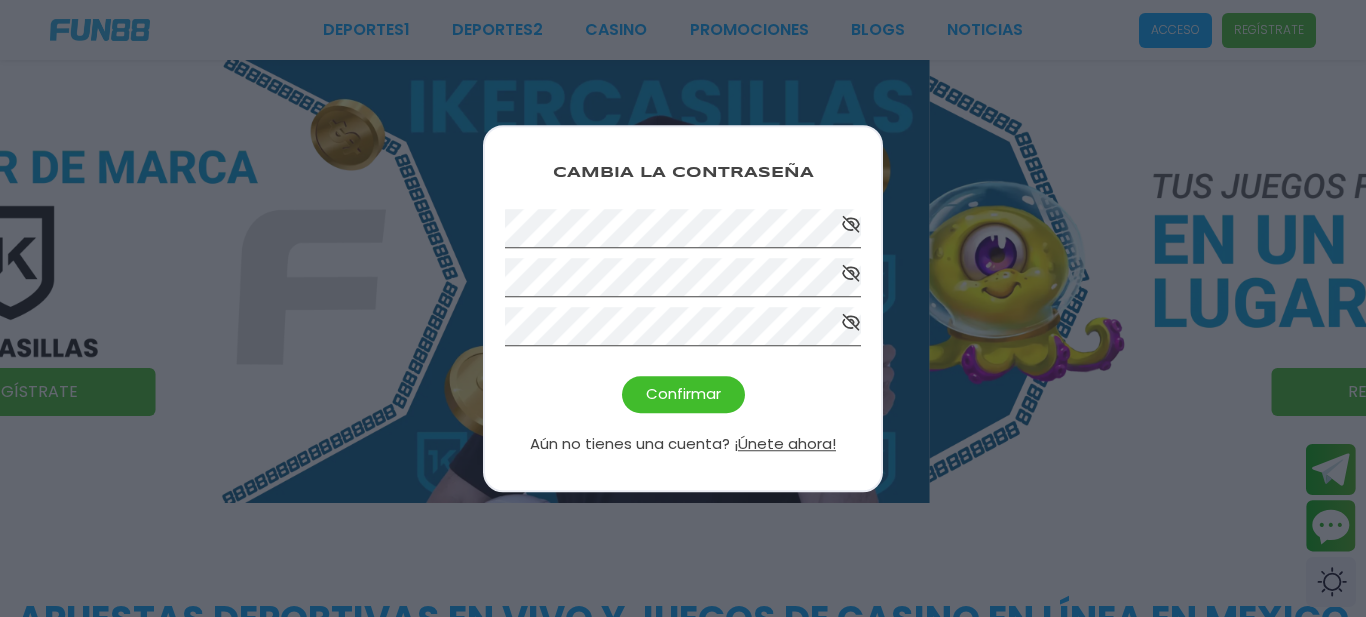 click on "Cambia la Contraseña Confirmar Aún no tienes una cuenta?   ¡Únete ahora!" at bounding box center (683, 5793) 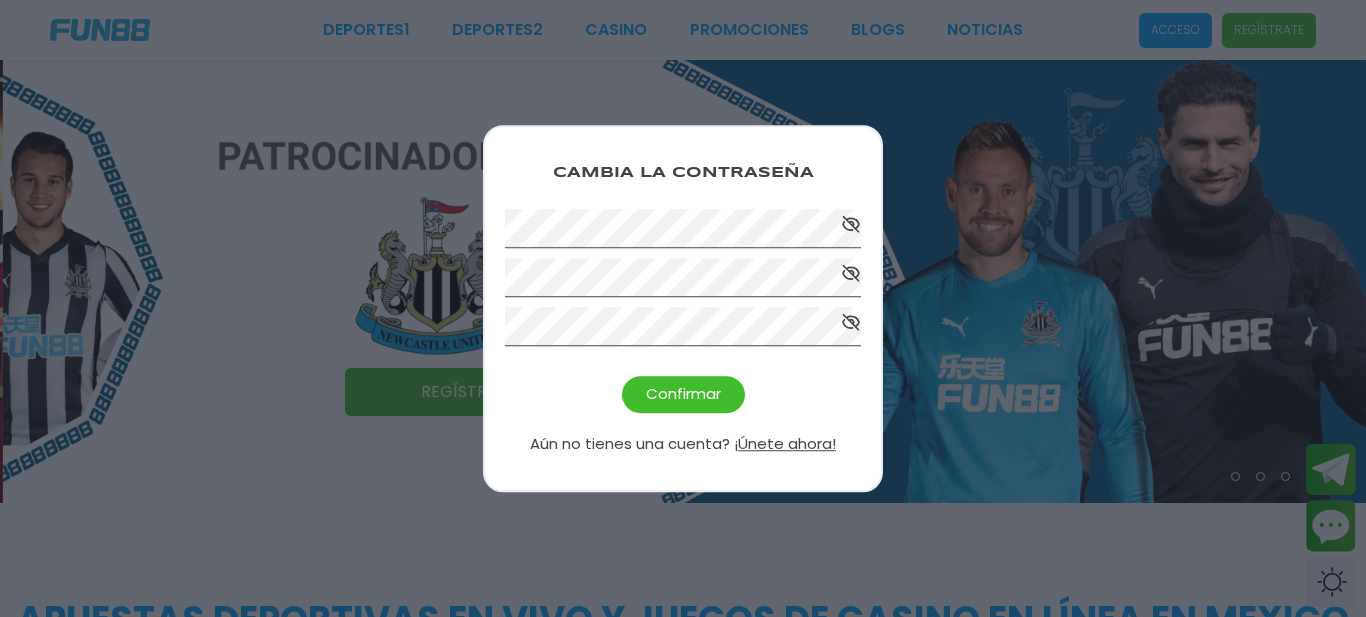 click 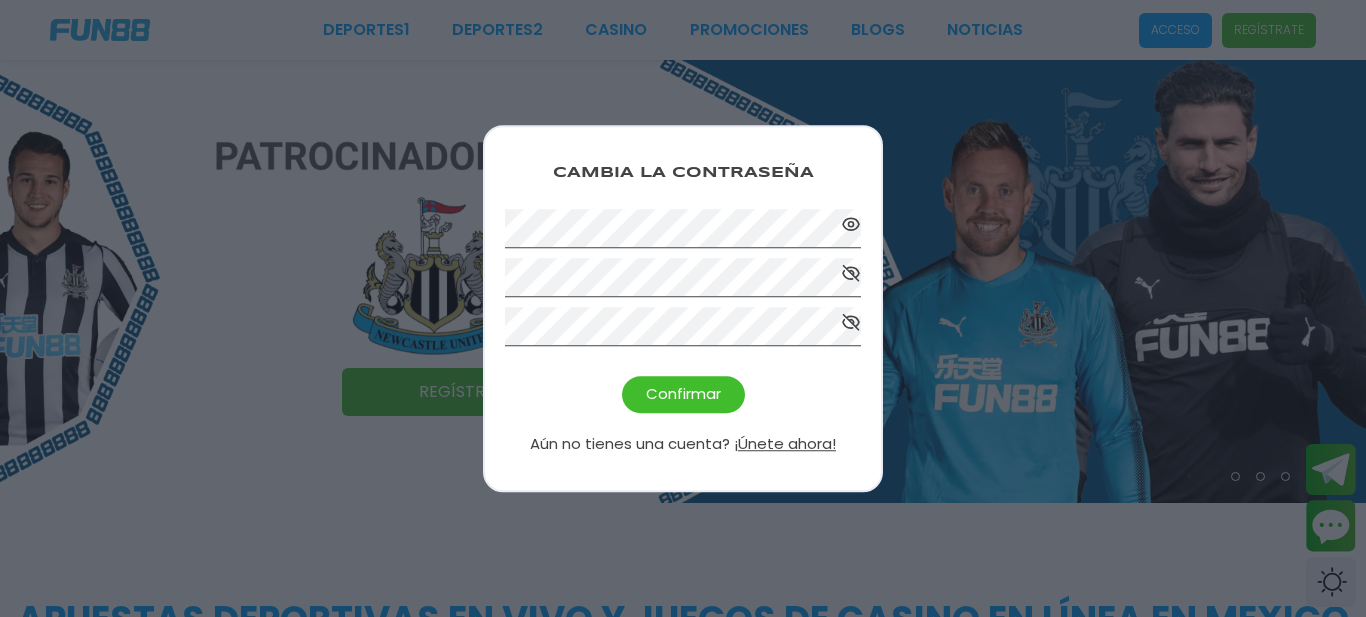 click 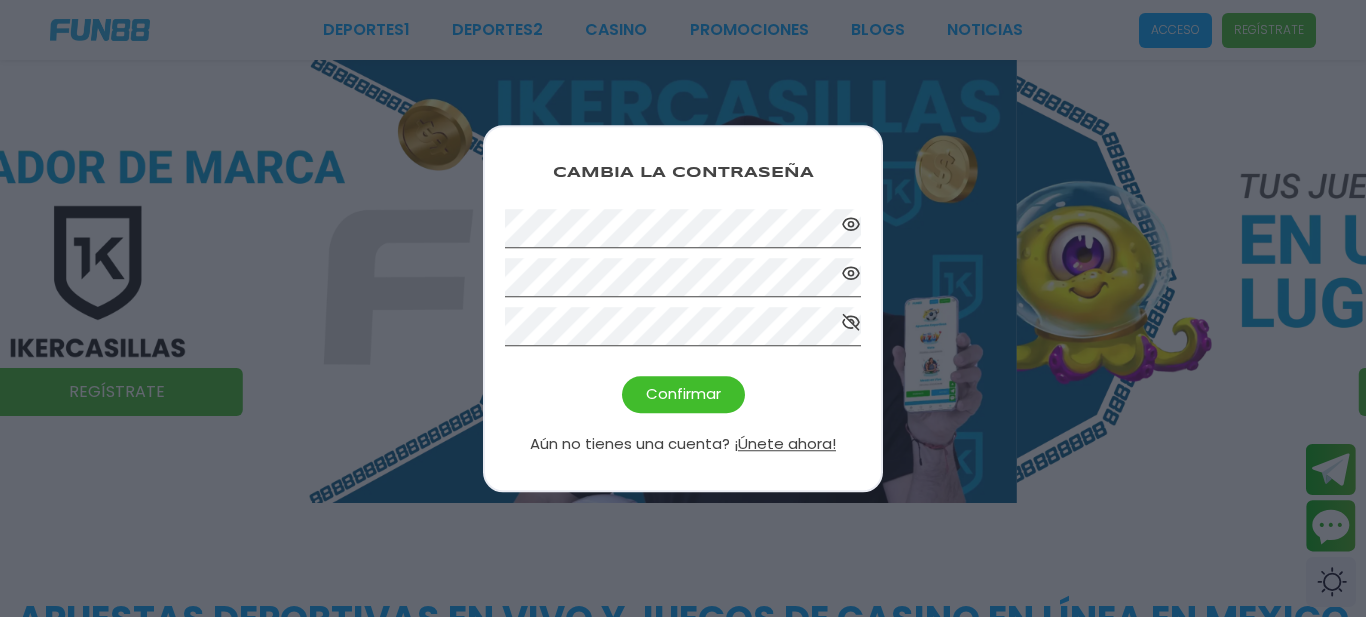 click 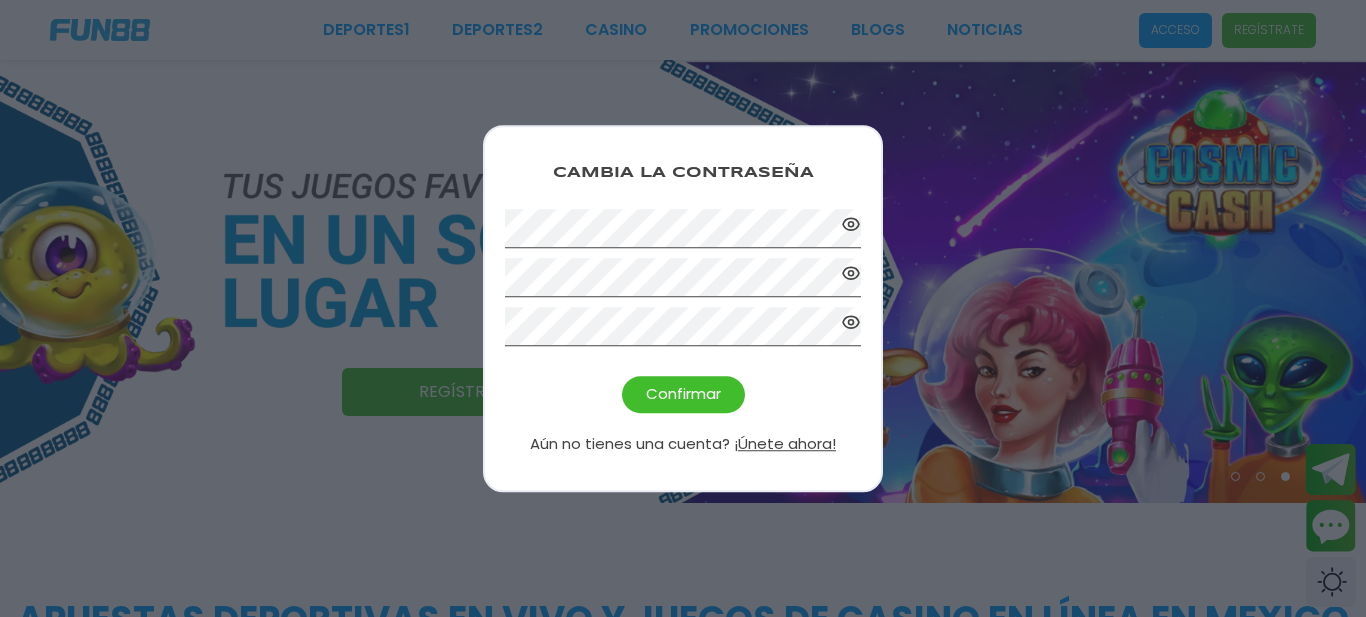 click on "Confirmar" at bounding box center (683, 394) 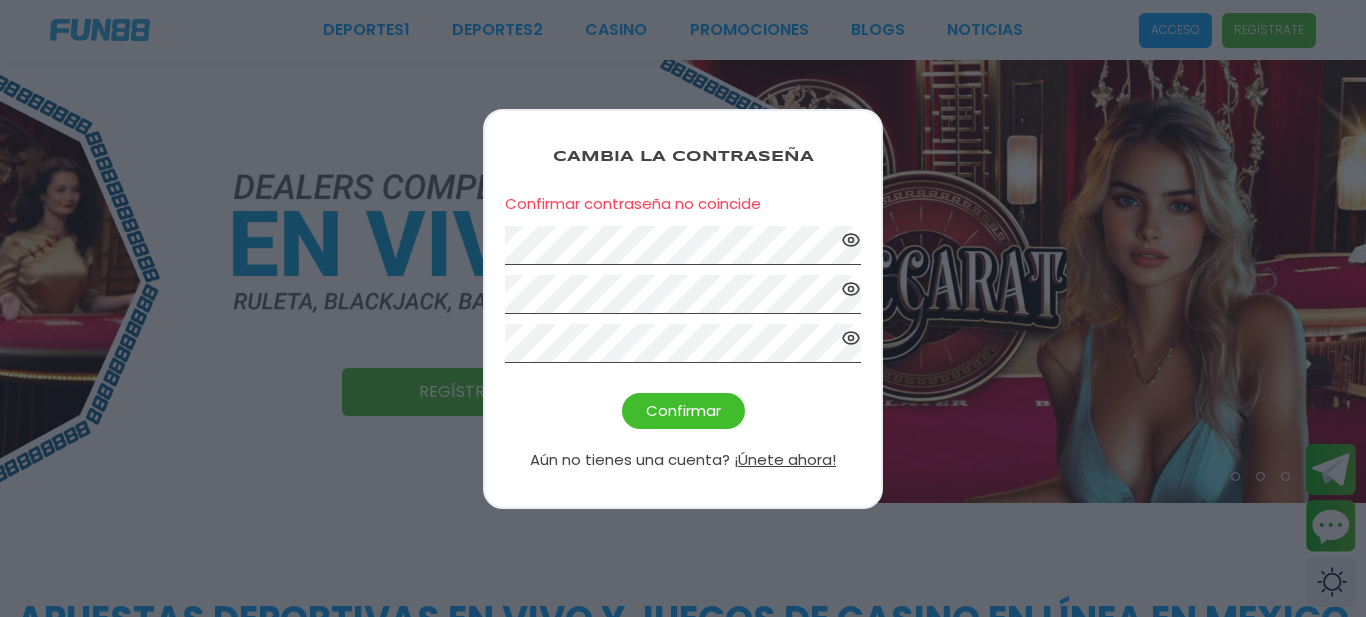 click on "Confirmar" at bounding box center [683, 411] 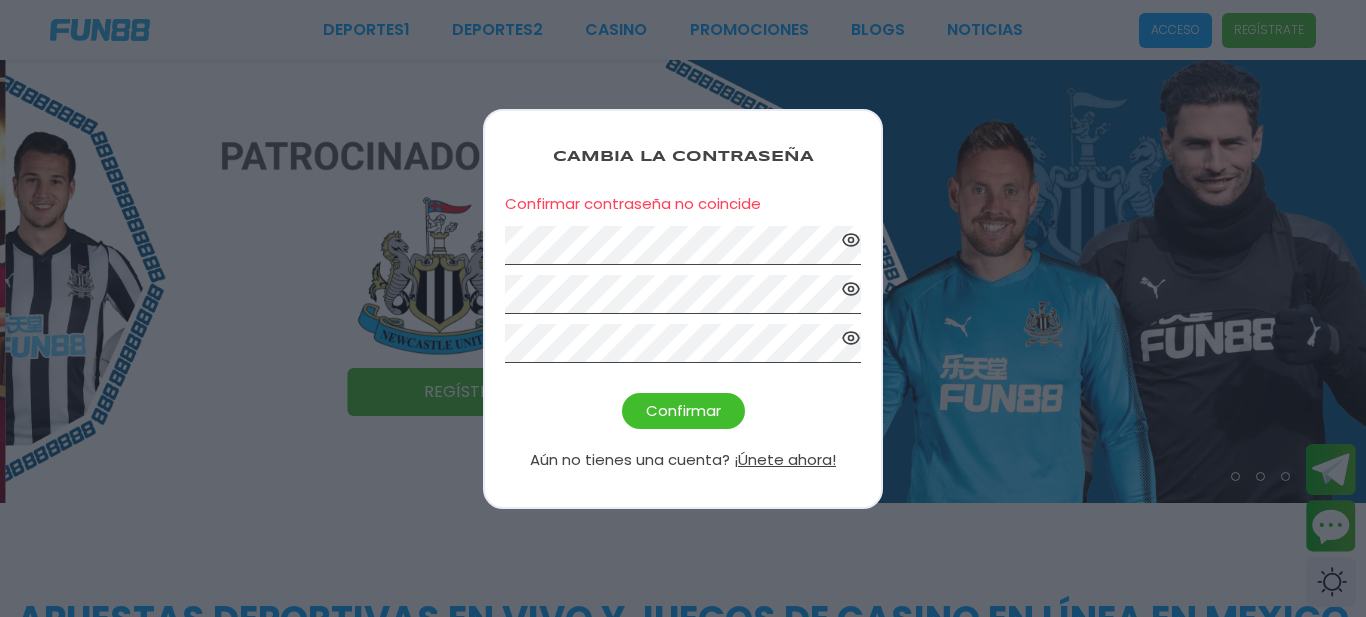 click at bounding box center [683, 250] 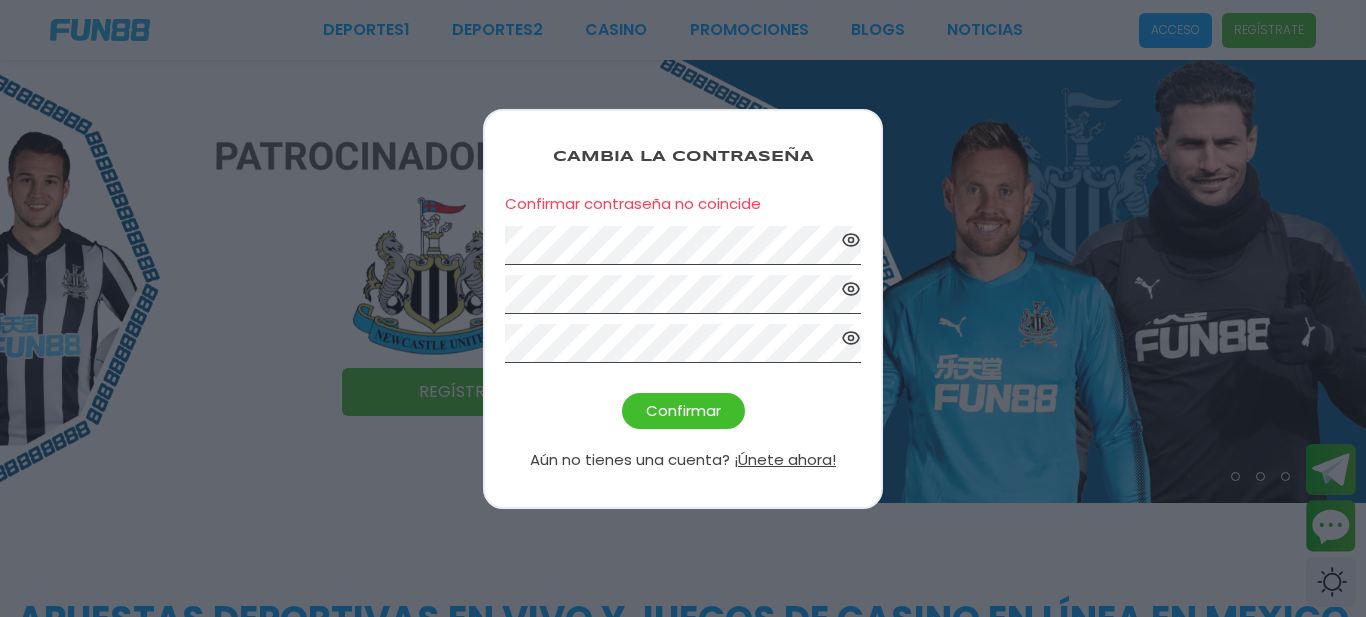 click on "Cambia la Contraseña *Confirmar contraseña no coincide Confirmar Aún no tienes una cuenta?   ¡Únete ahora!" at bounding box center [683, 5793] 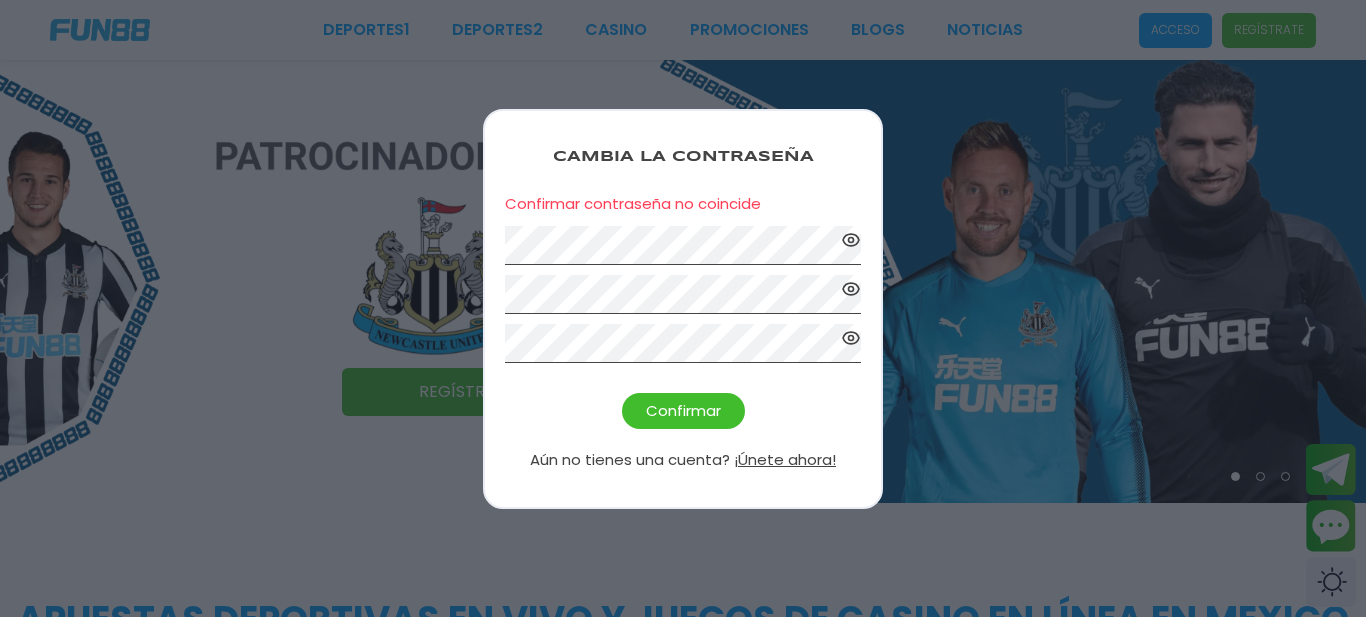 click on "Confirmar" at bounding box center (683, 411) 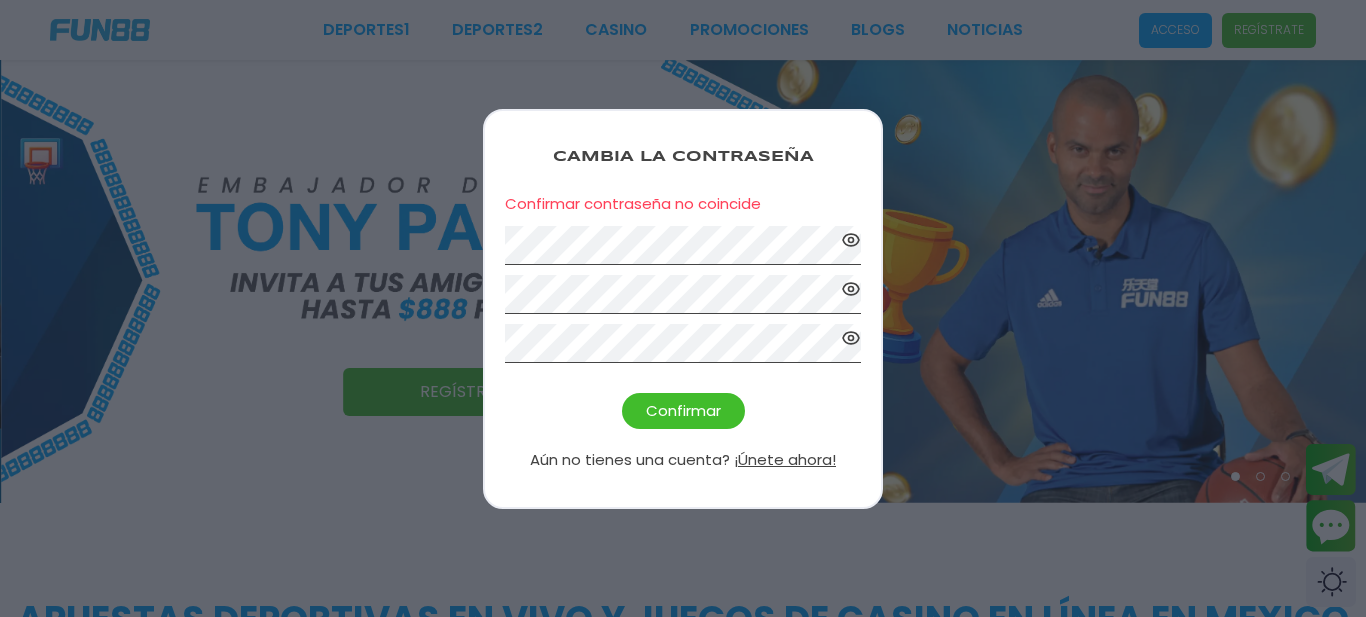 click on "Confirmar" at bounding box center (683, 411) 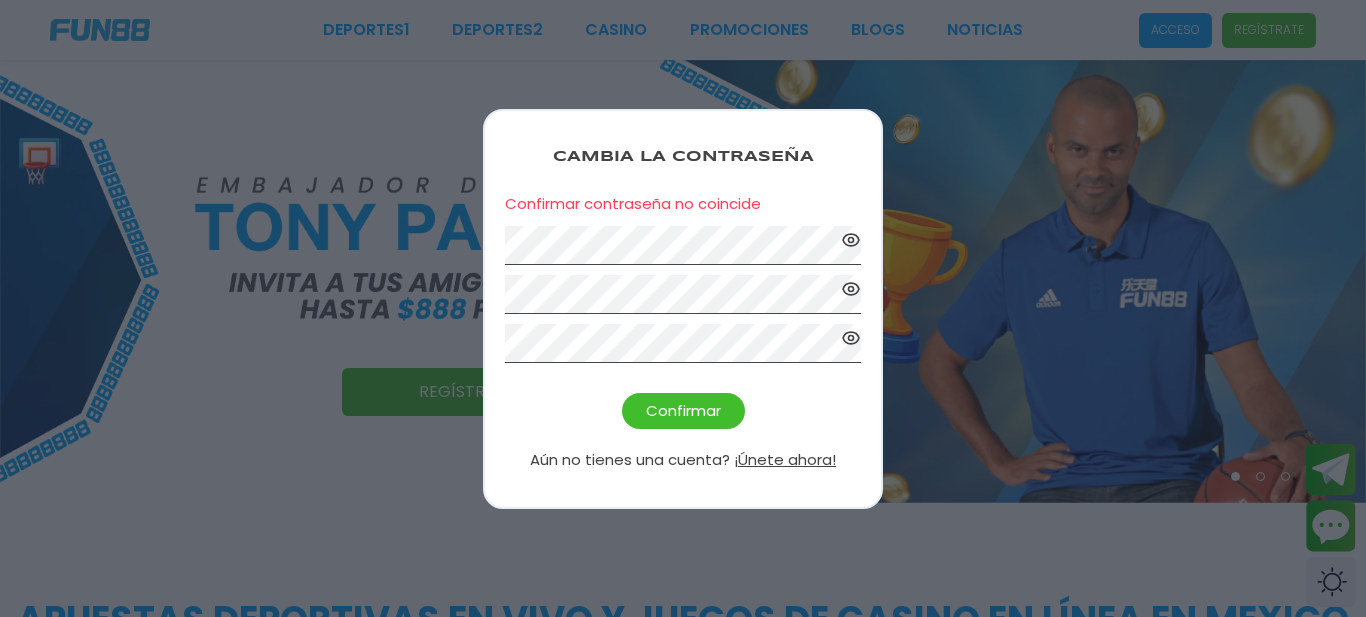 click on "Confirmar" at bounding box center [683, 411] 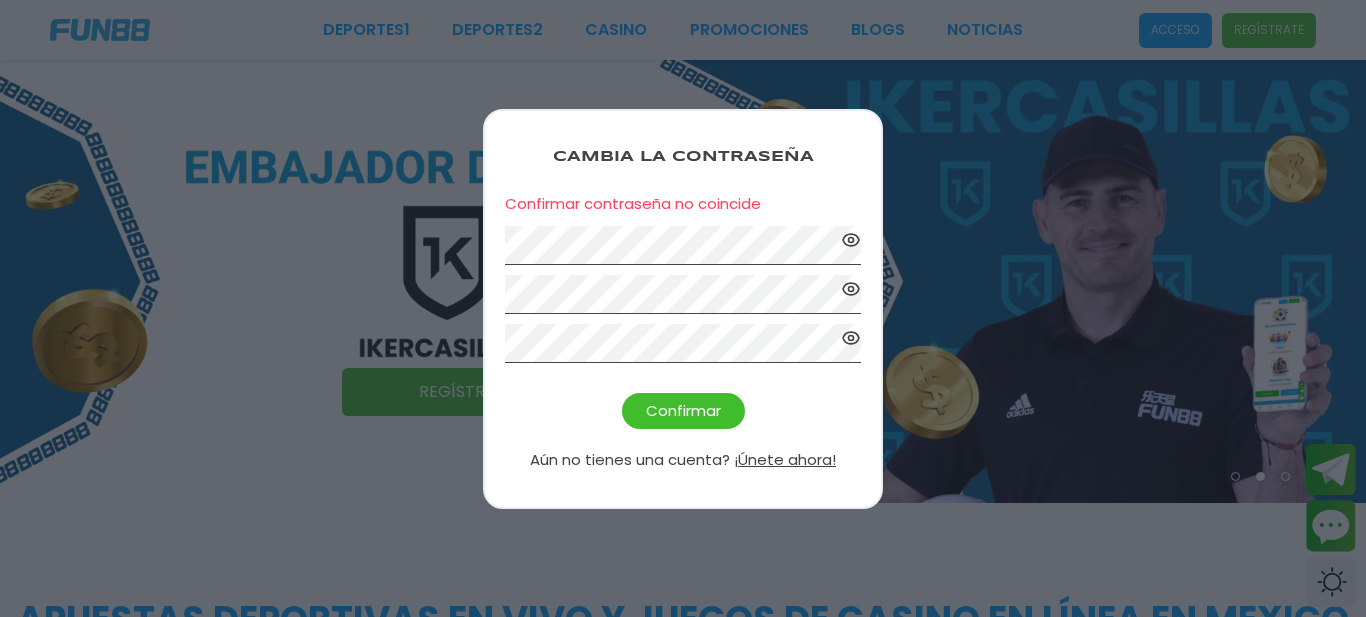 click on "Confirmar" at bounding box center [683, 411] 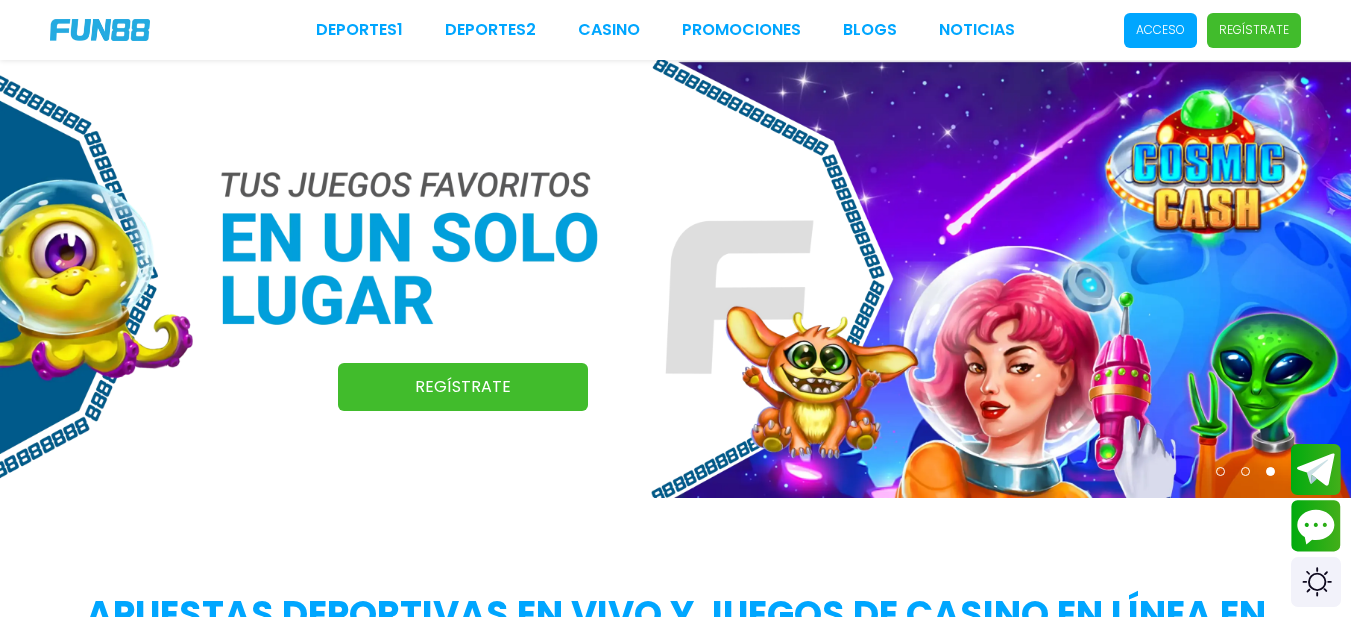 click on "Acceso" at bounding box center [1160, 30] 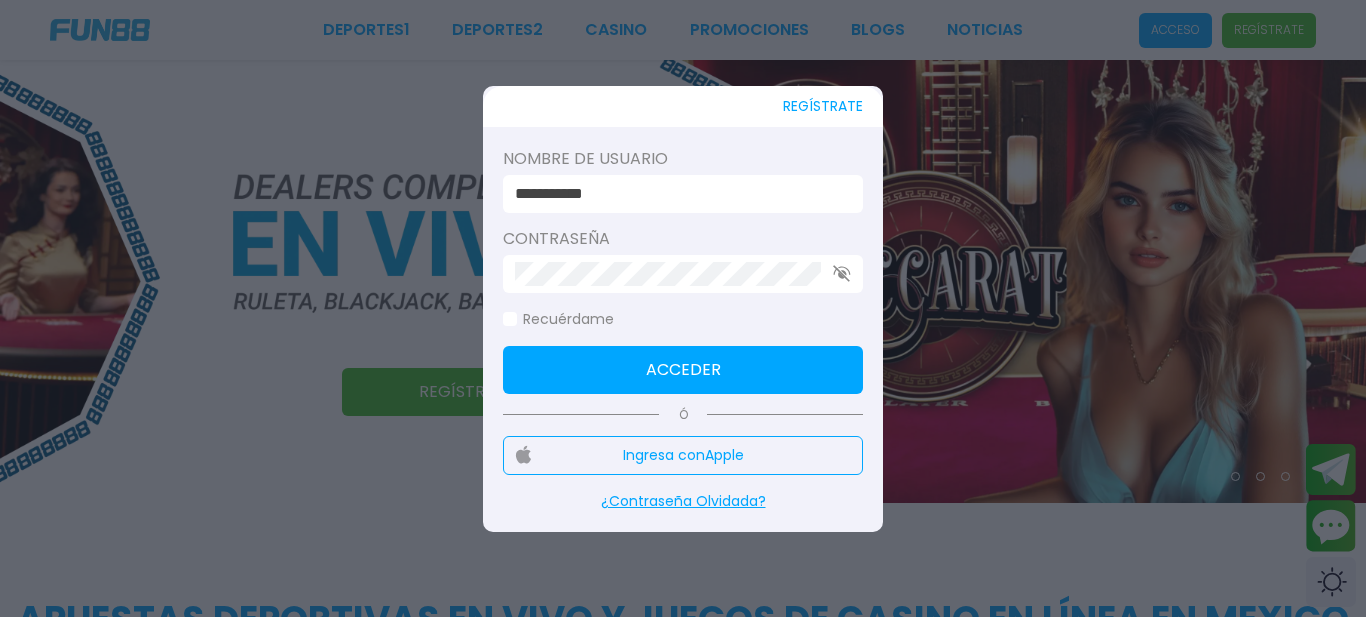 click on "Acceder" at bounding box center [683, 370] 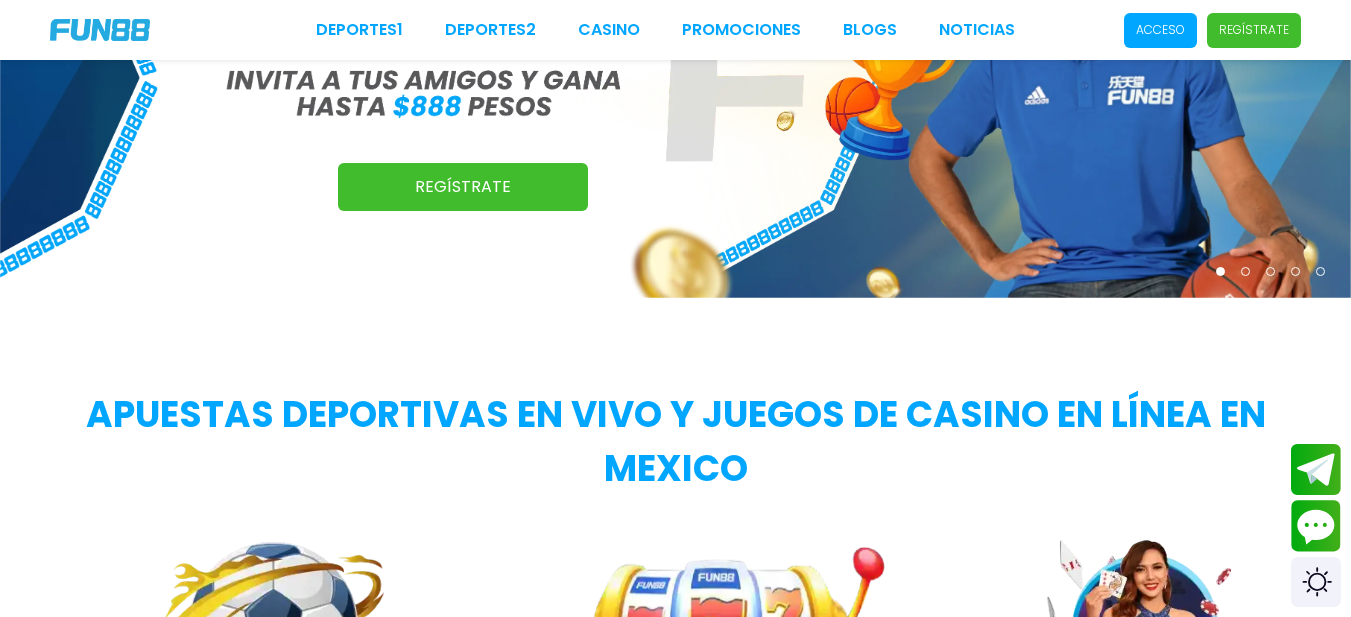 scroll, scrollTop: 0, scrollLeft: 0, axis: both 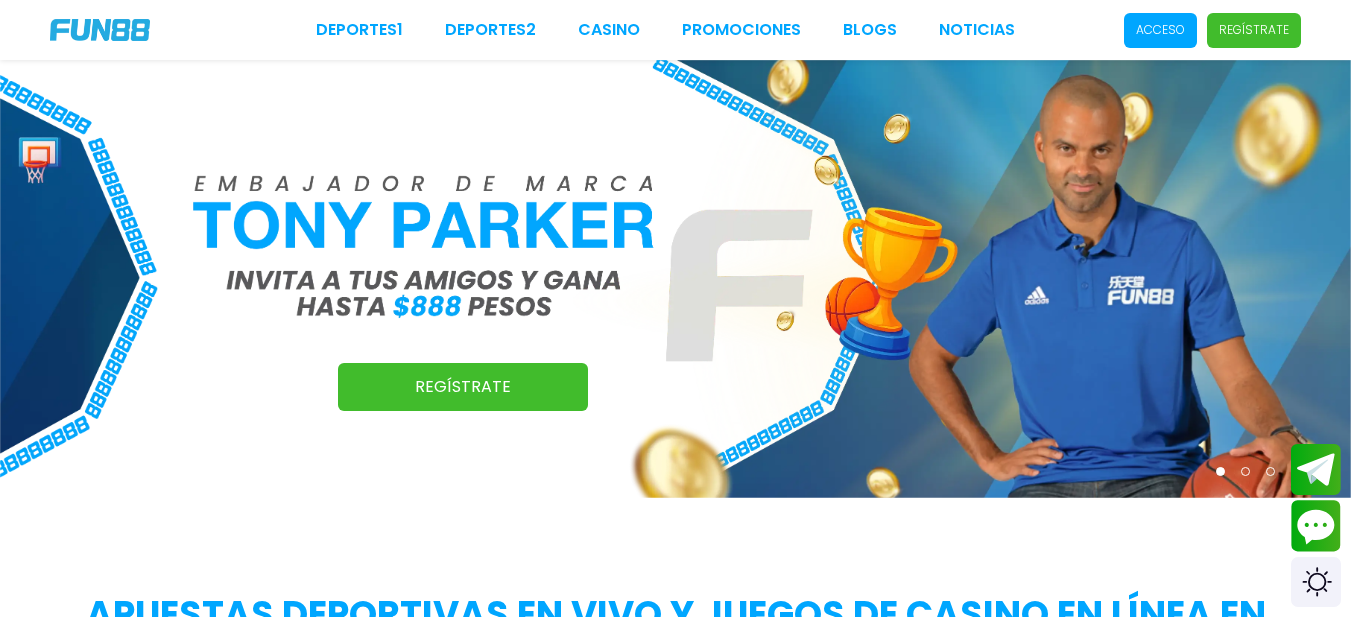 click on "Deportes  1 Deportes  2 CASINO Promociones BLOGS NOTICIAS Acceso Regístrate" at bounding box center (675, 30) 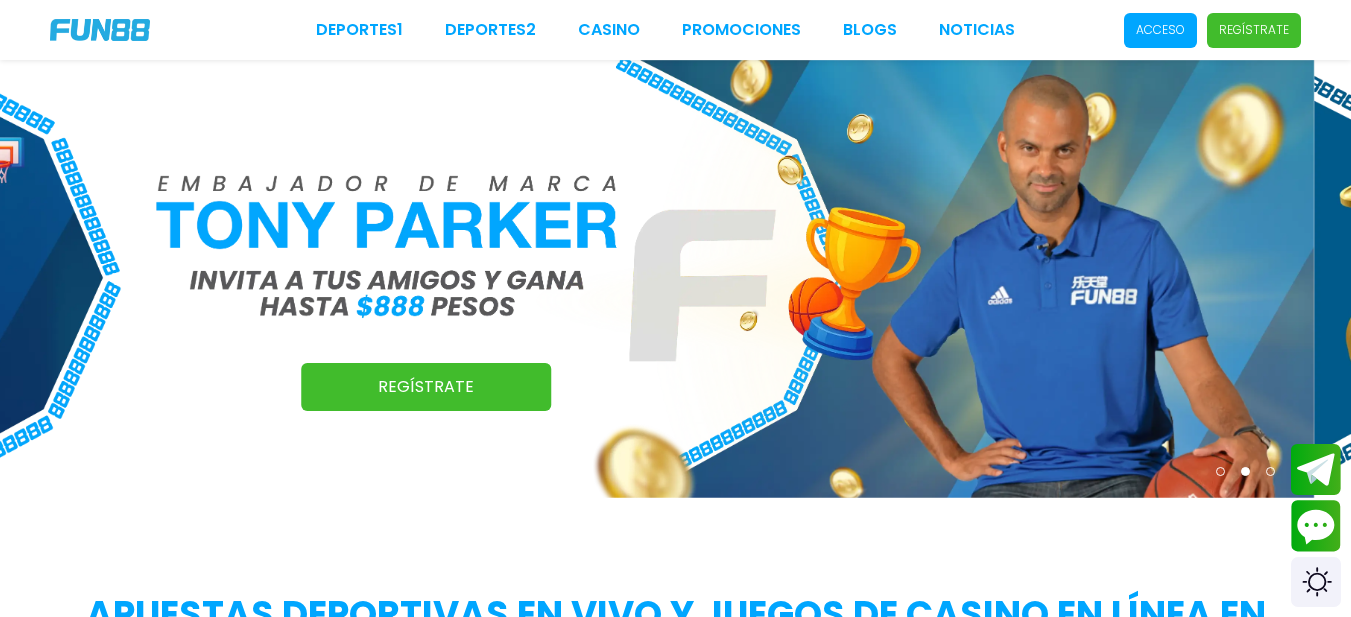 click on "Acceso" at bounding box center [1160, 30] 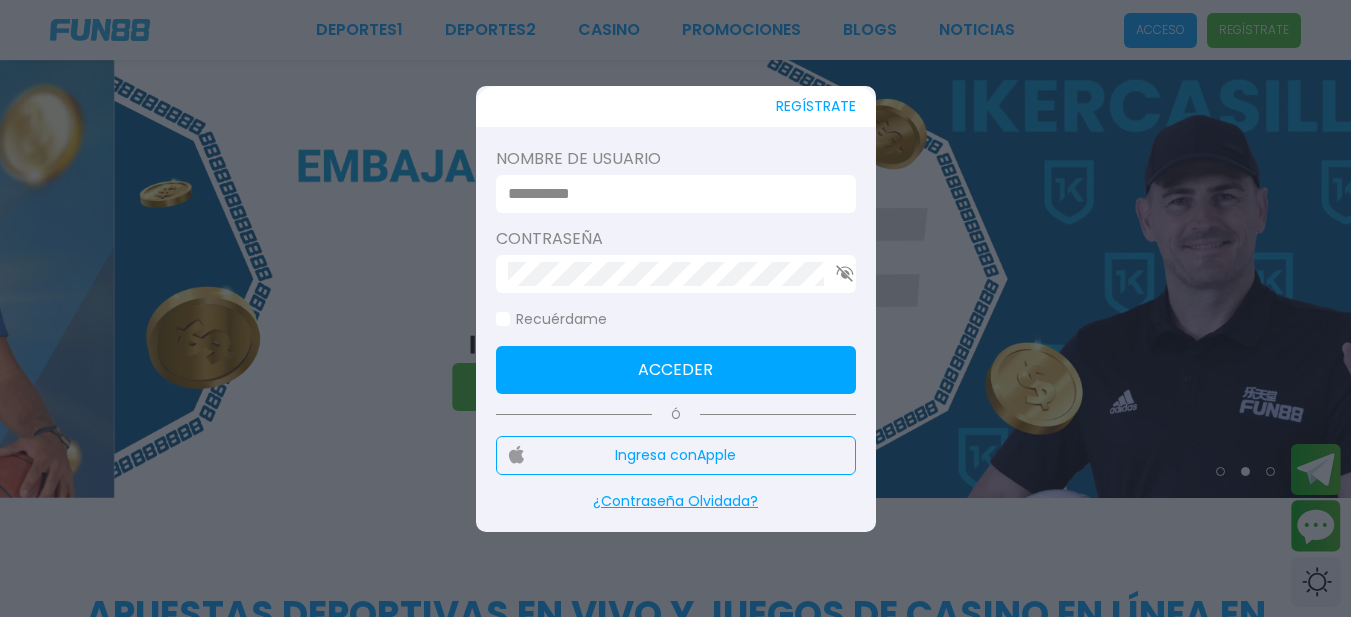 type on "**********" 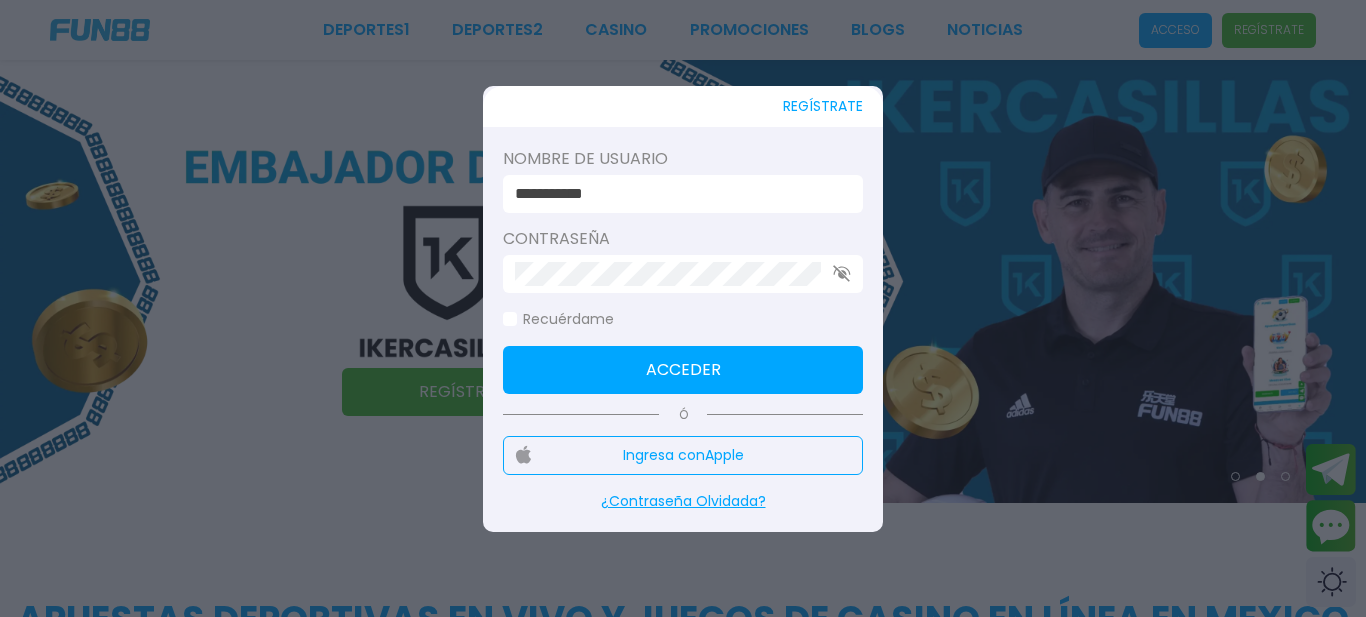 click 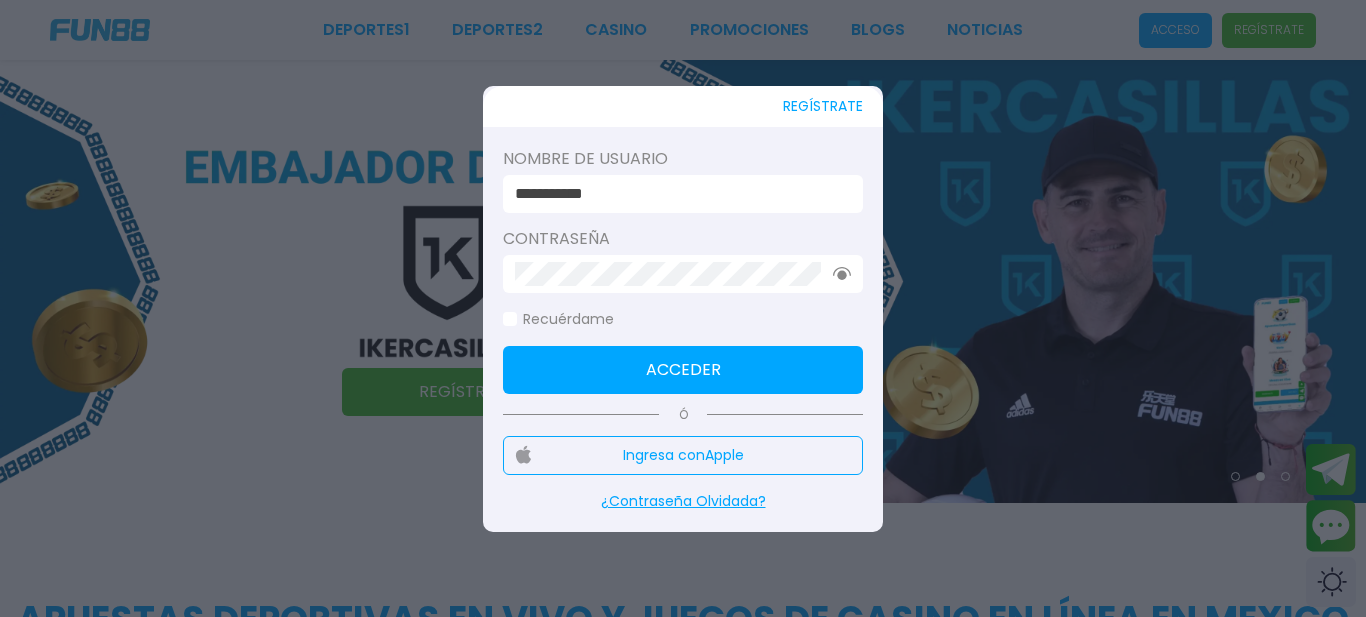 click on "Acceder" at bounding box center (683, 370) 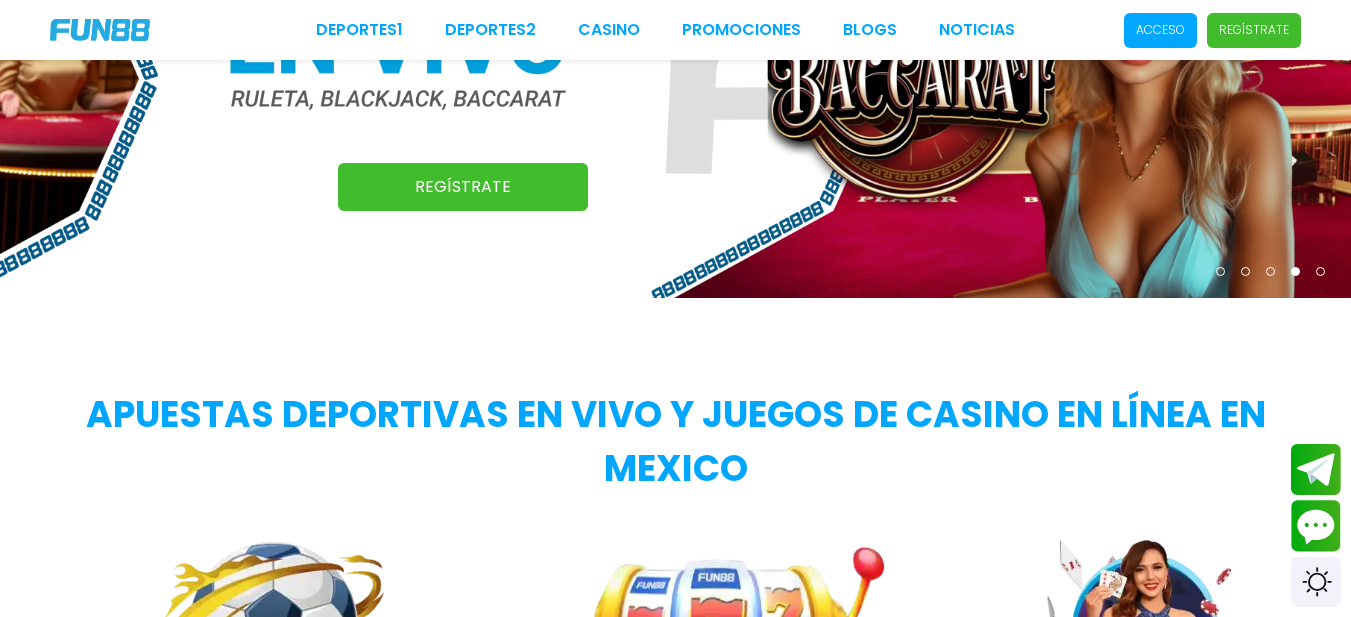 scroll, scrollTop: 0, scrollLeft: 0, axis: both 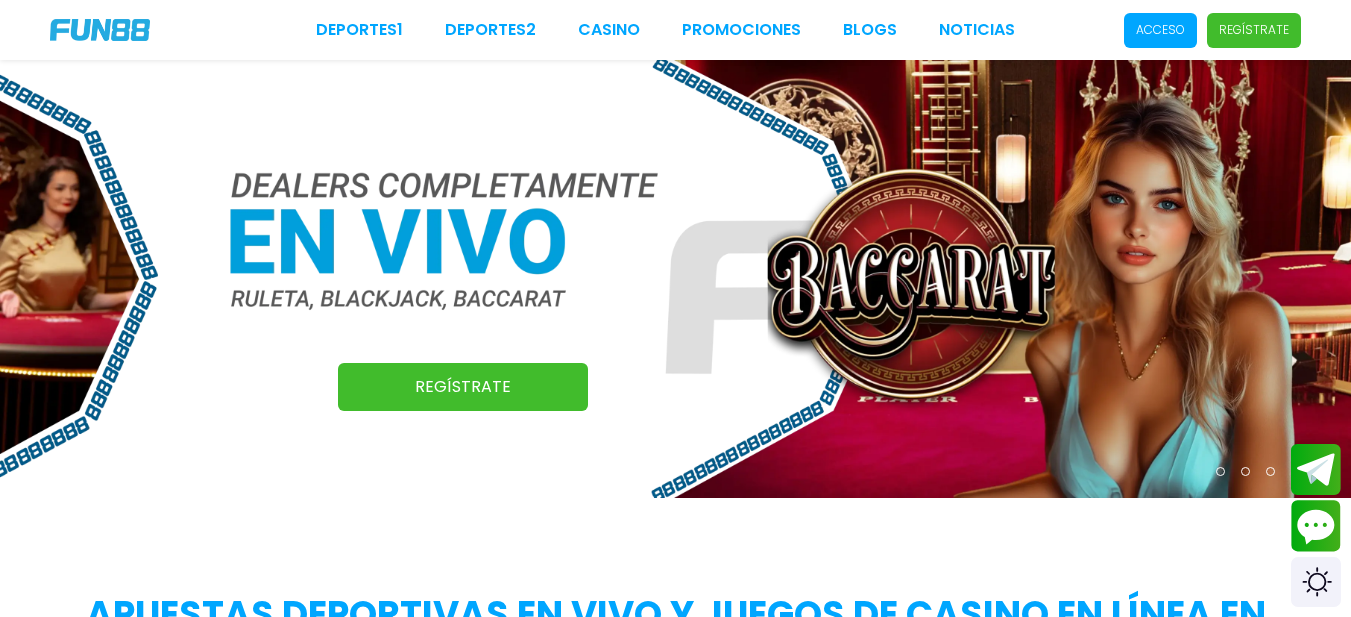 click on "Acceso" at bounding box center (1160, 30) 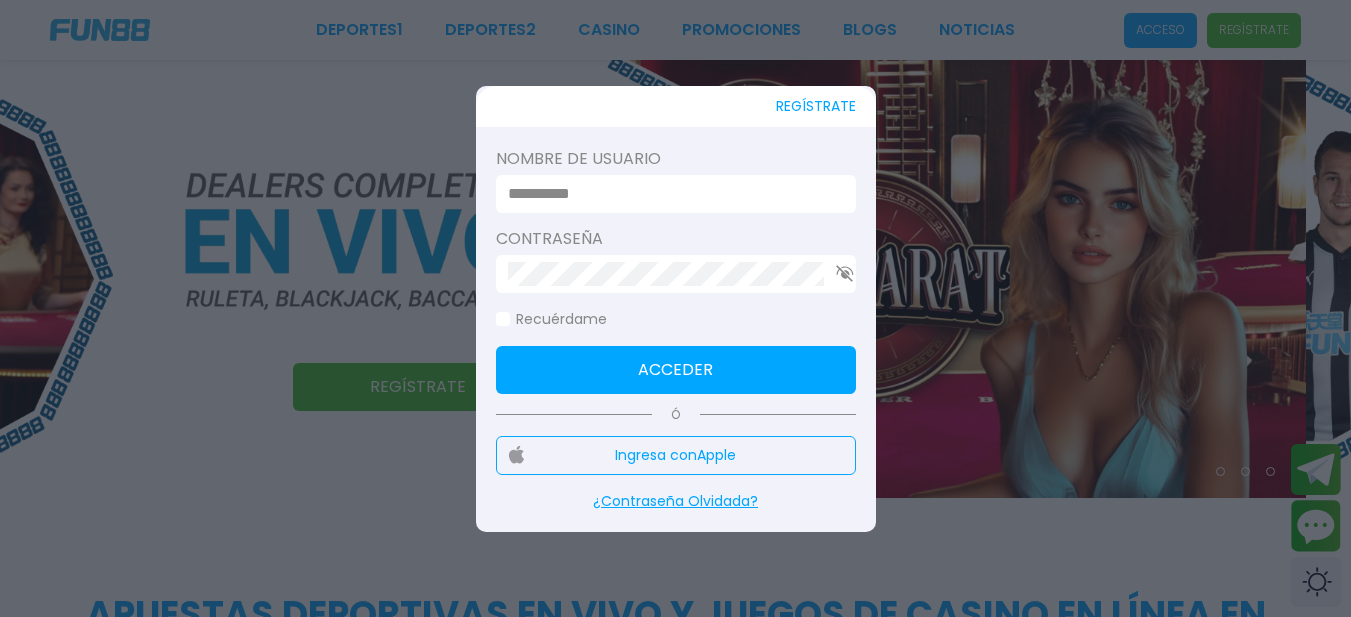type on "**********" 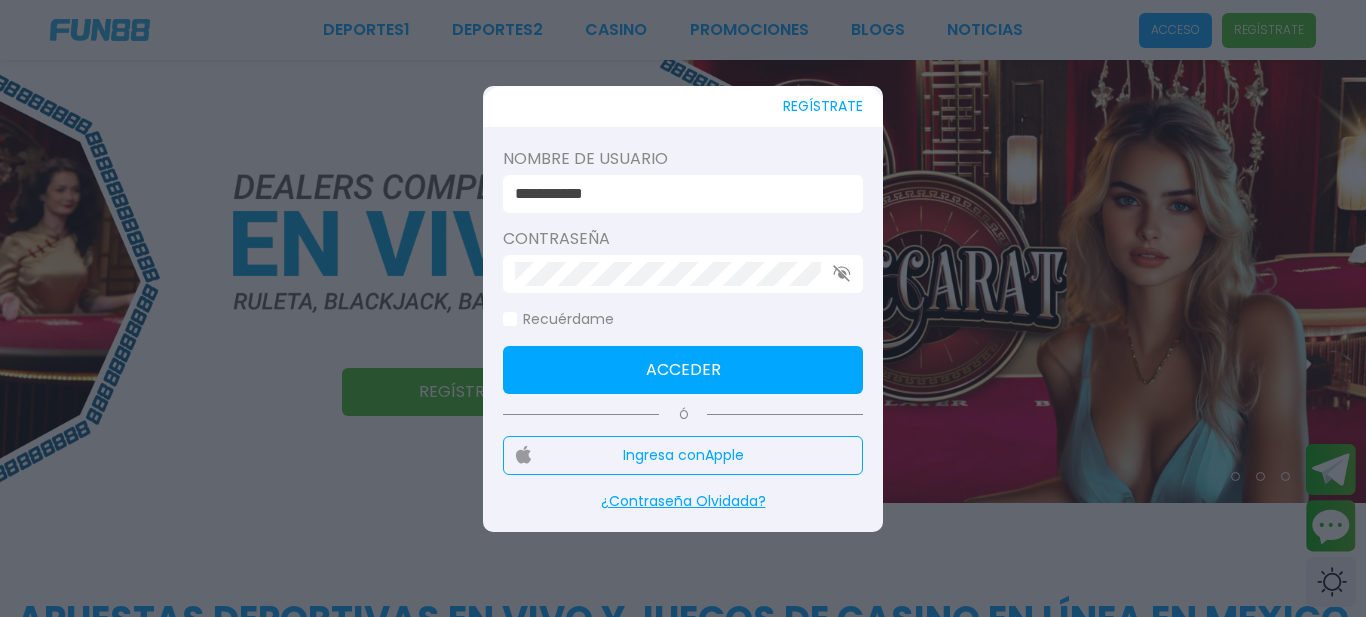 click 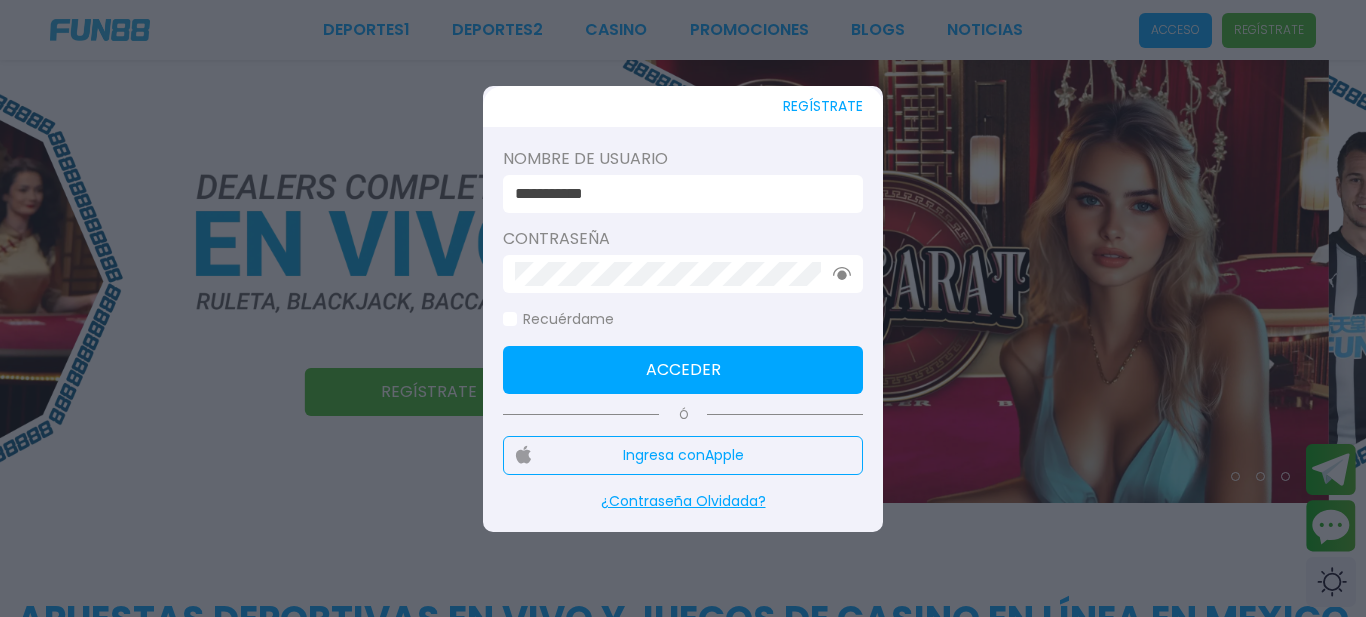 click on "¿Contraseña Olvidada?" at bounding box center [683, 501] 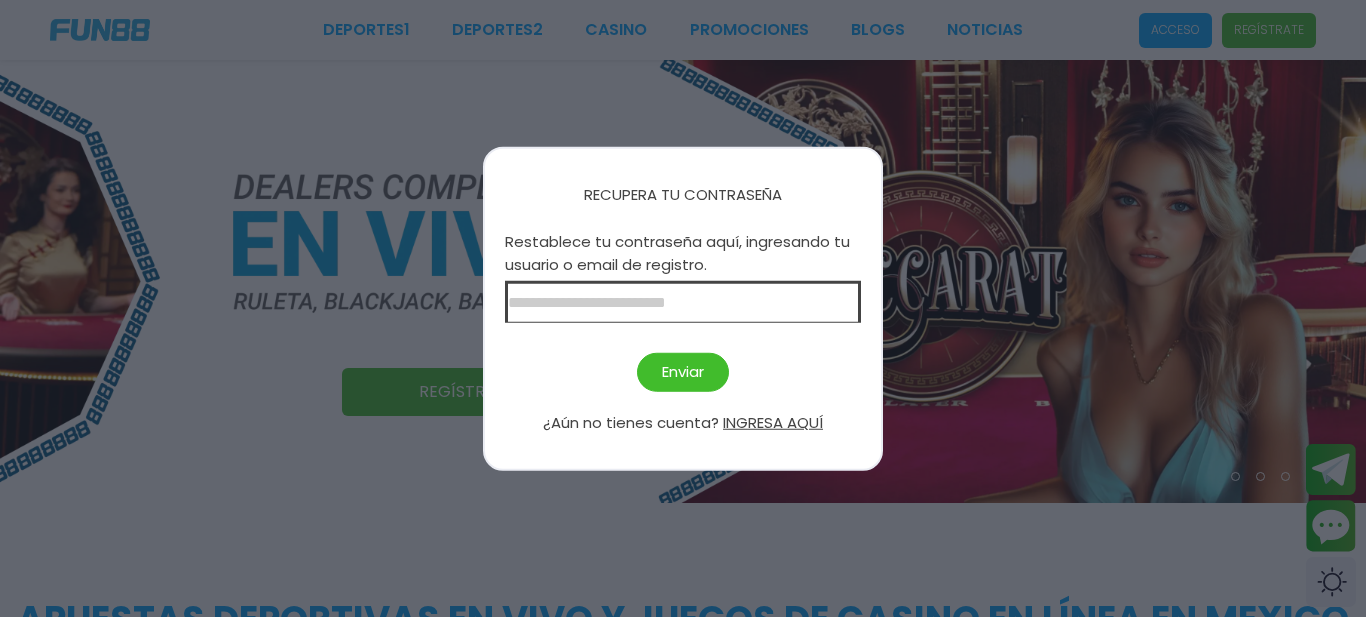 click at bounding box center (683, 302) 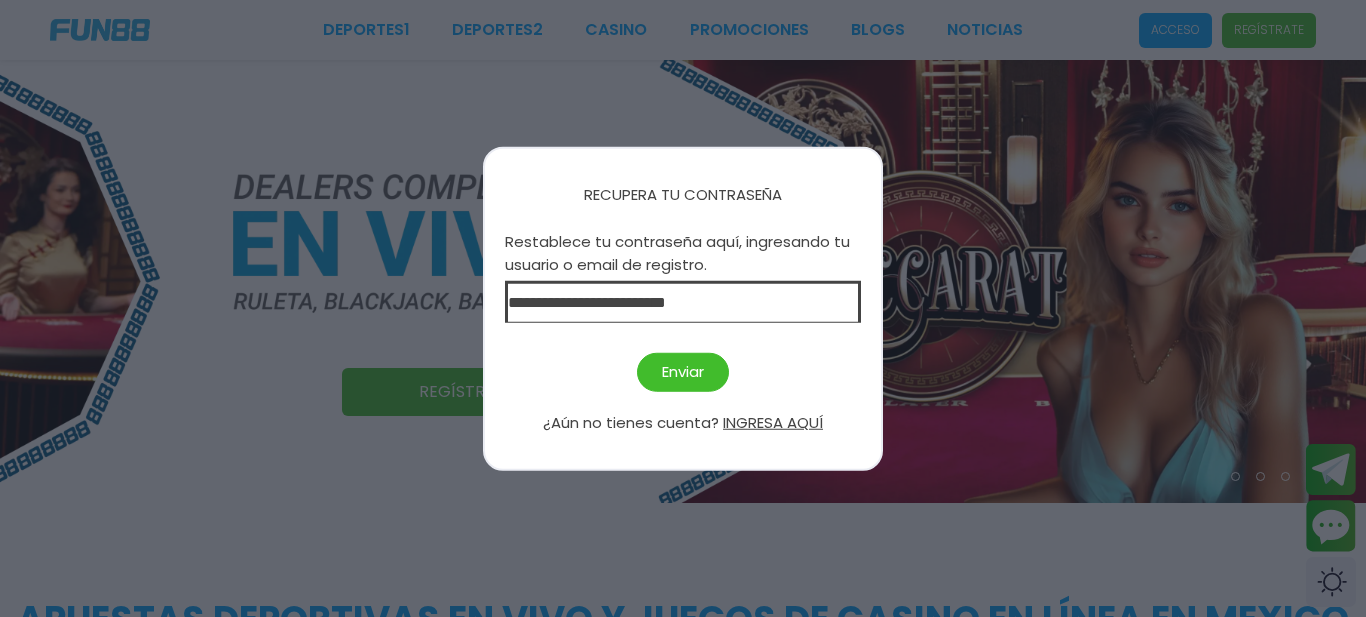drag, startPoint x: 709, startPoint y: 321, endPoint x: 733, endPoint y: 350, distance: 37.64306 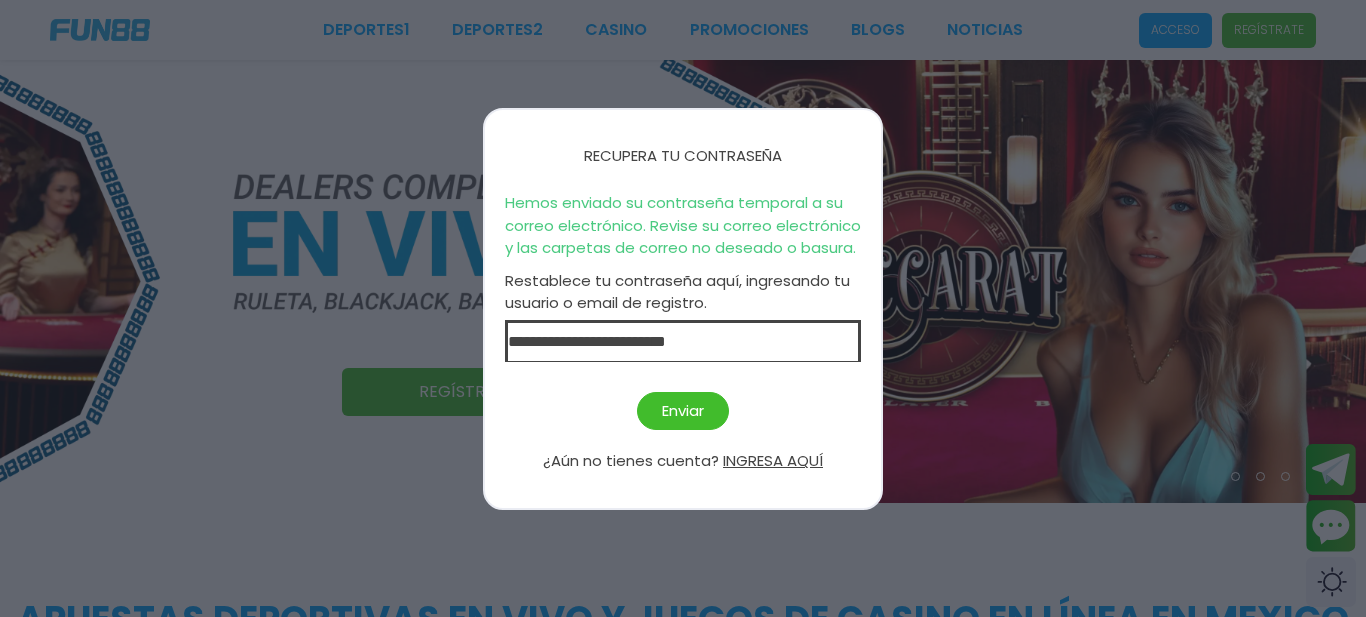 click at bounding box center [683, 308] 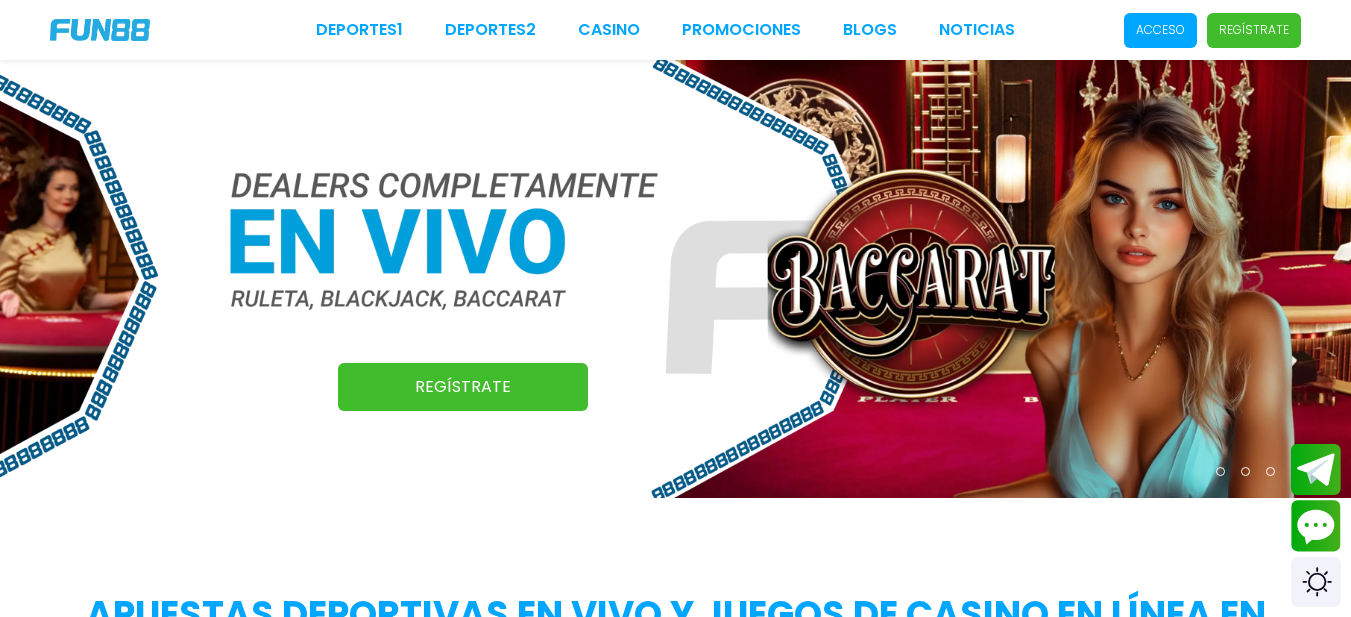 click on "Acceso" at bounding box center [1160, 30] 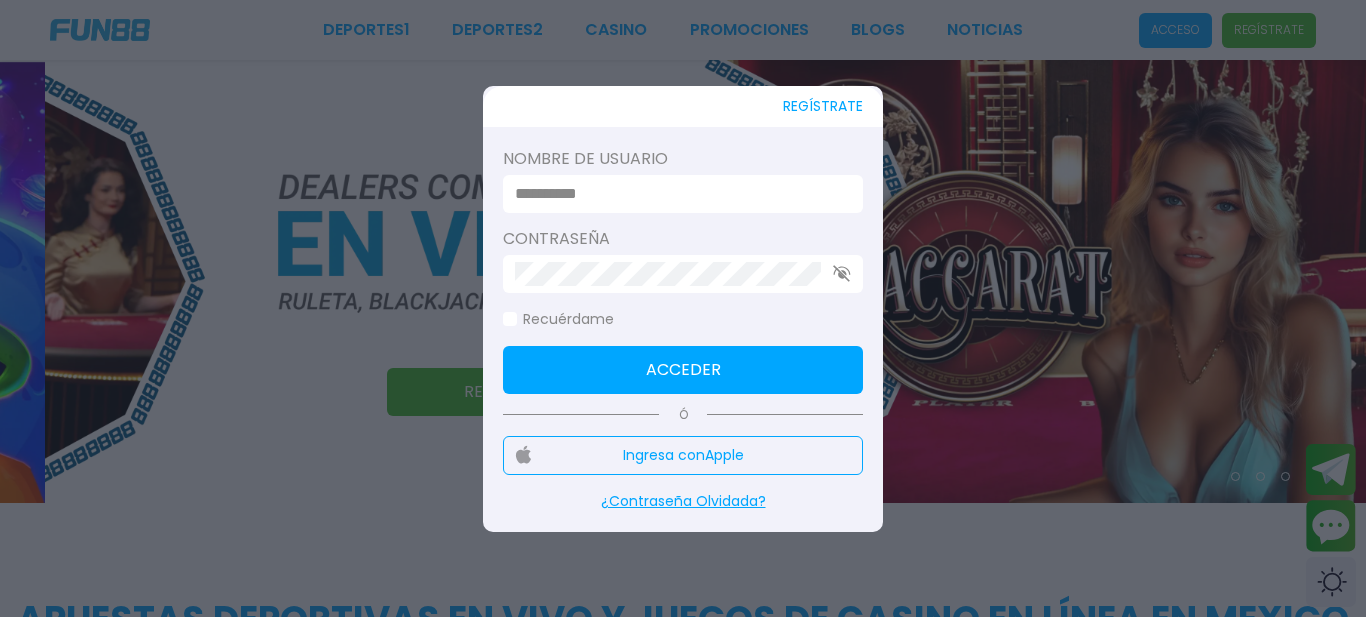 type on "**********" 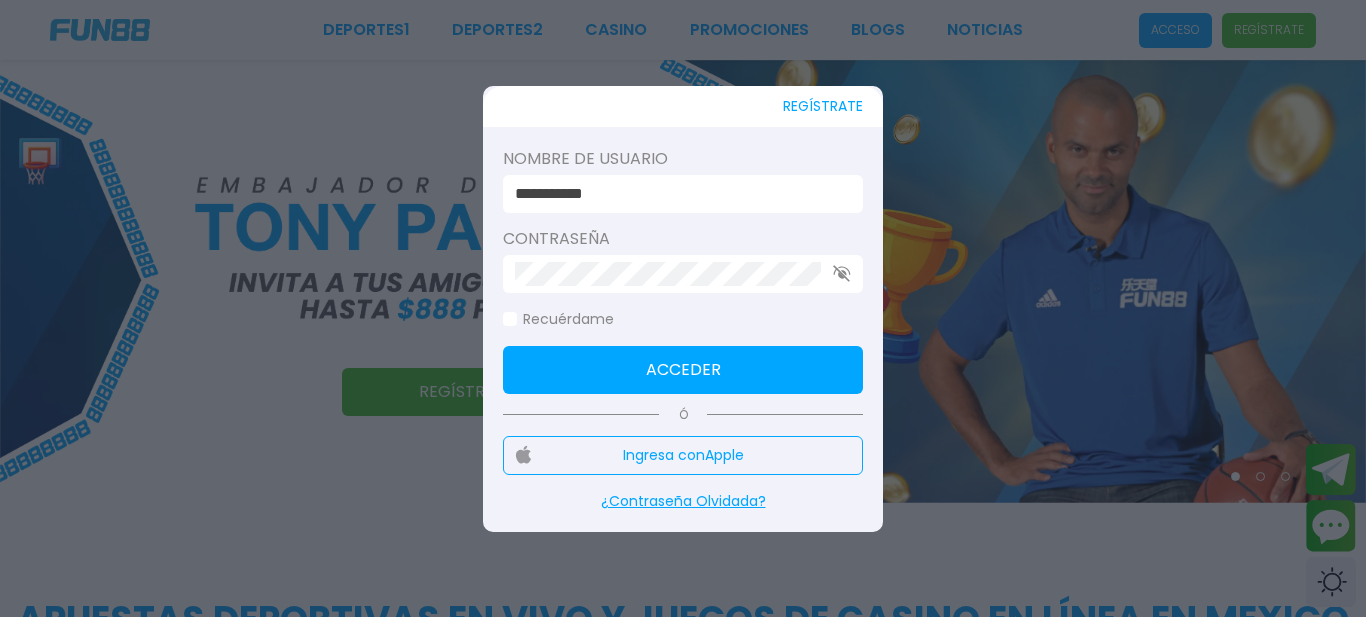 click on "**********" at bounding box center [683, 5814] 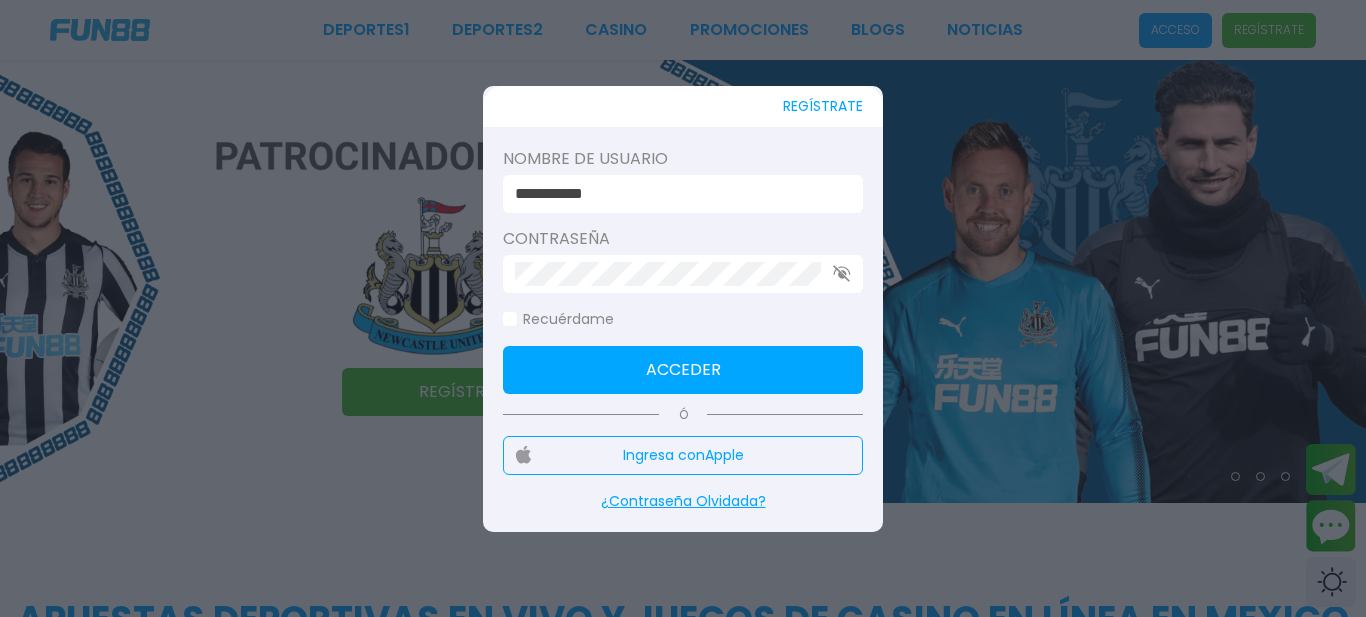 click on "Acceder" at bounding box center [683, 370] 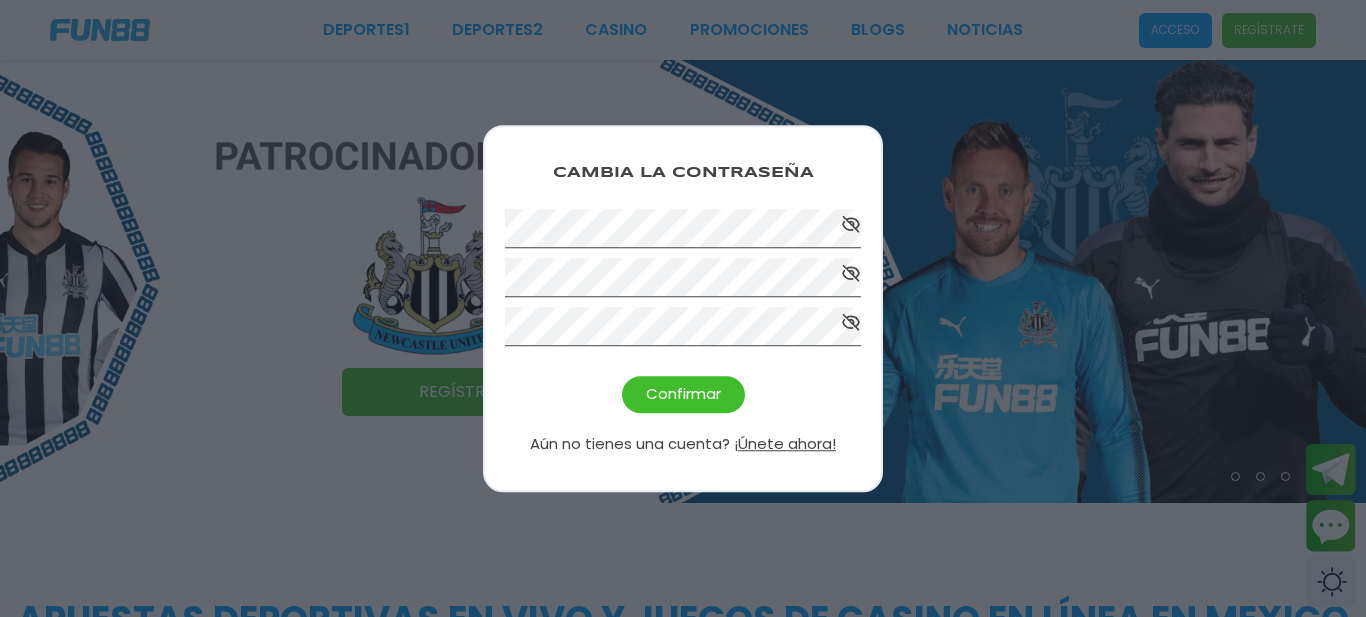 click on "Confirmar" at bounding box center [683, 394] 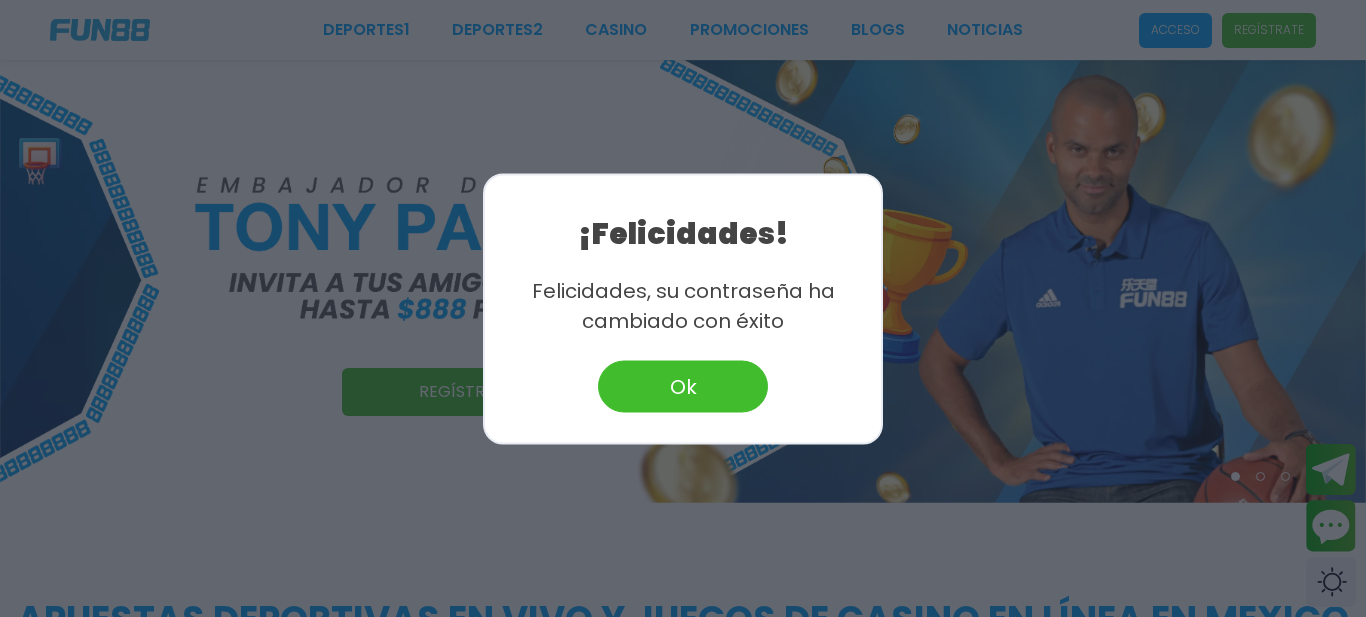 click on "Ok" at bounding box center [683, 386] 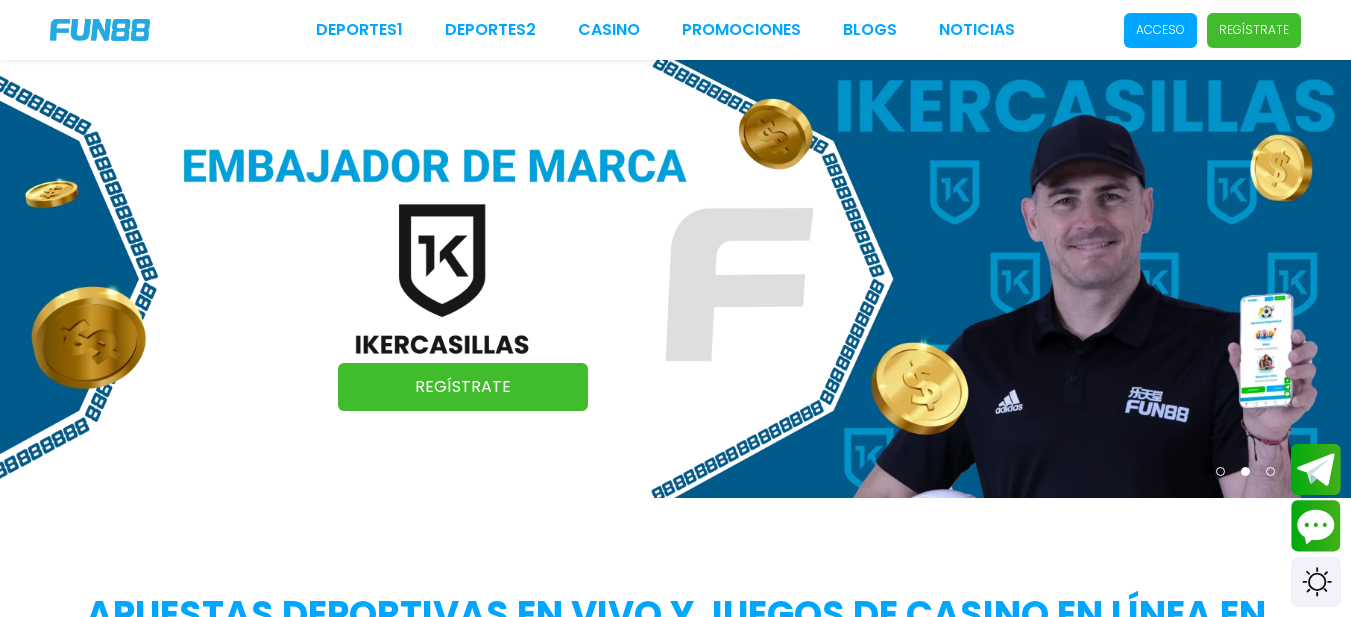 click on "Acceso" at bounding box center (1160, 30) 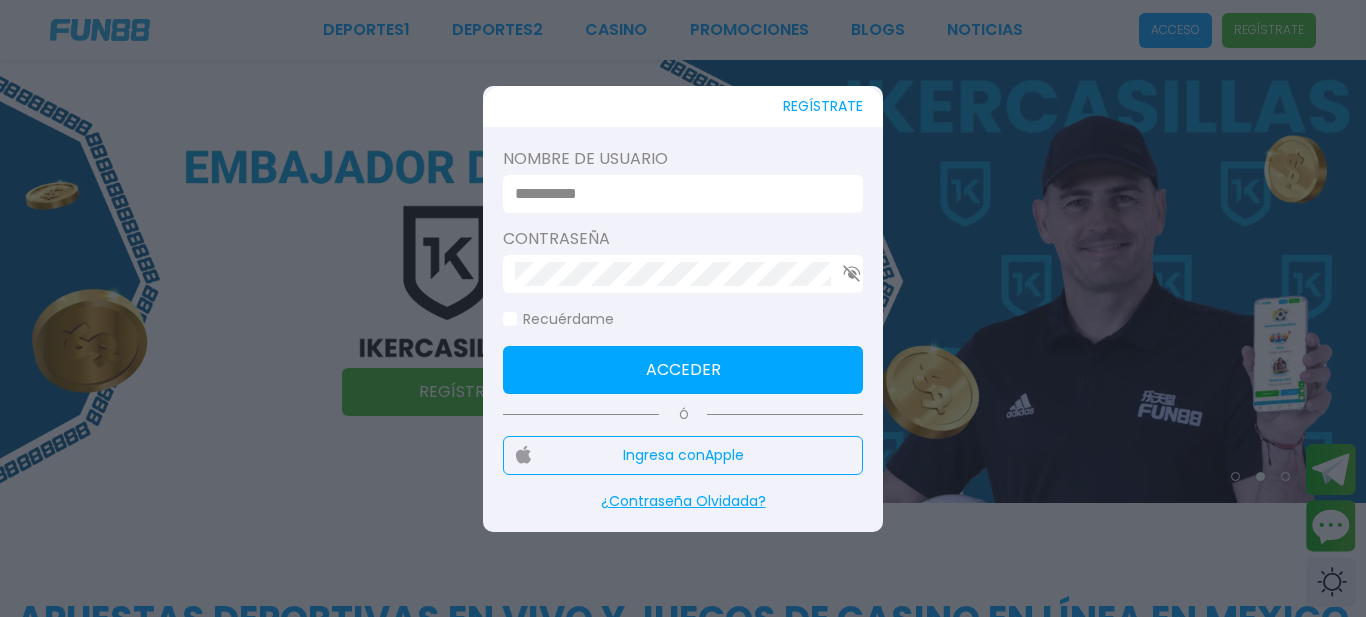 type on "**********" 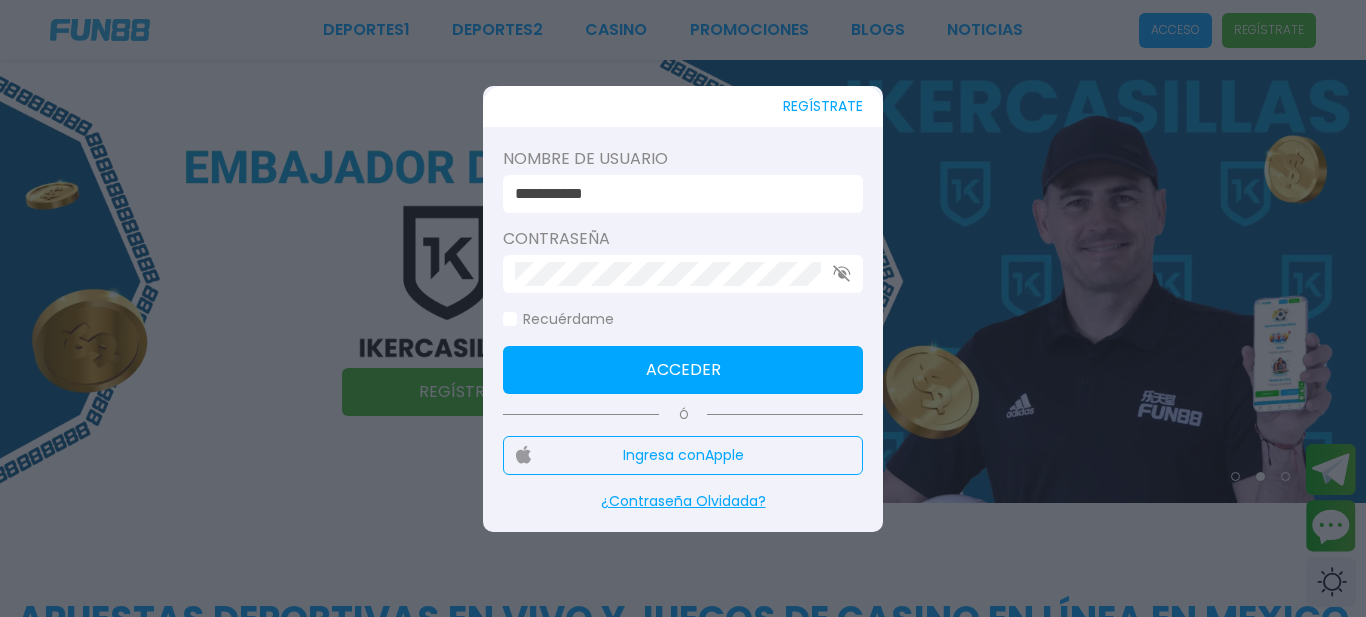 click 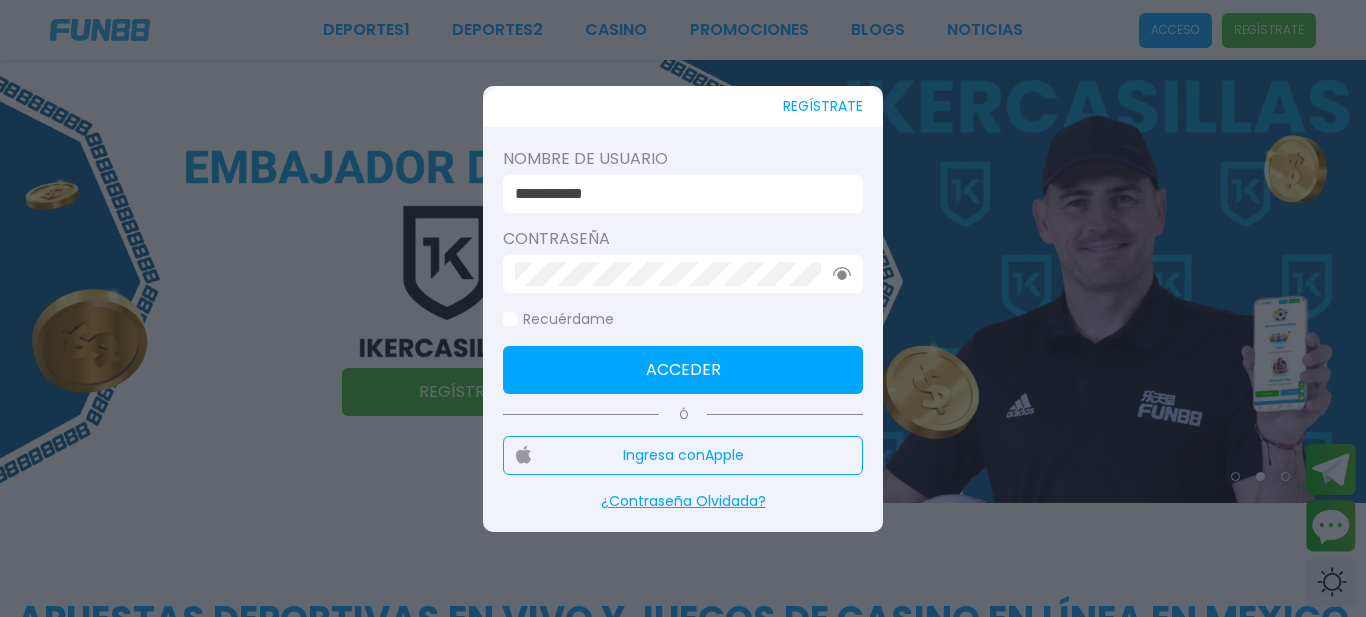 click on "Acceder" at bounding box center [683, 370] 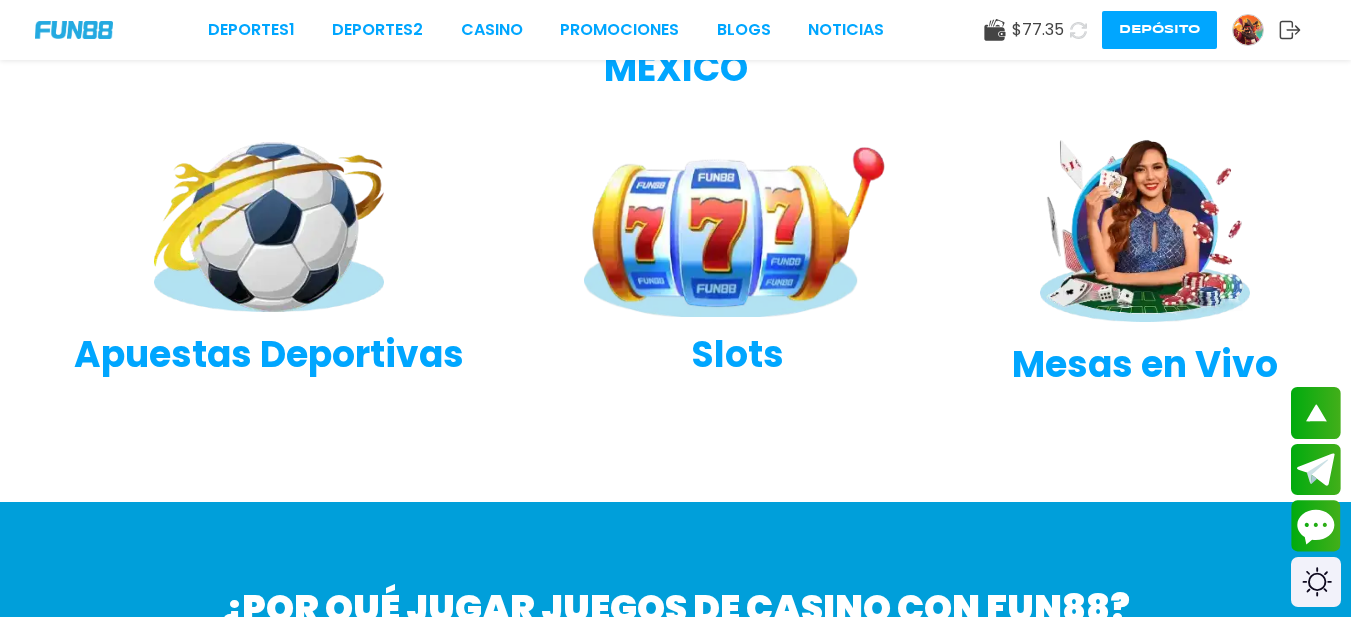 scroll, scrollTop: 400, scrollLeft: 0, axis: vertical 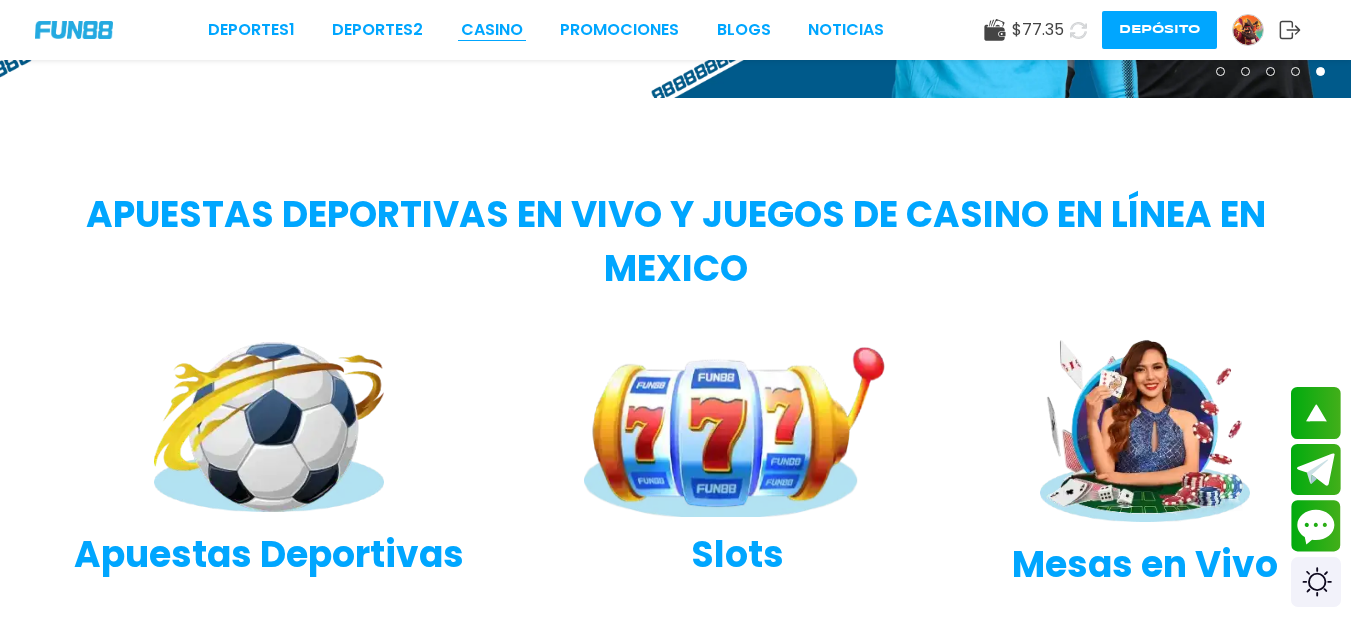 click on "CASINO" at bounding box center [492, 30] 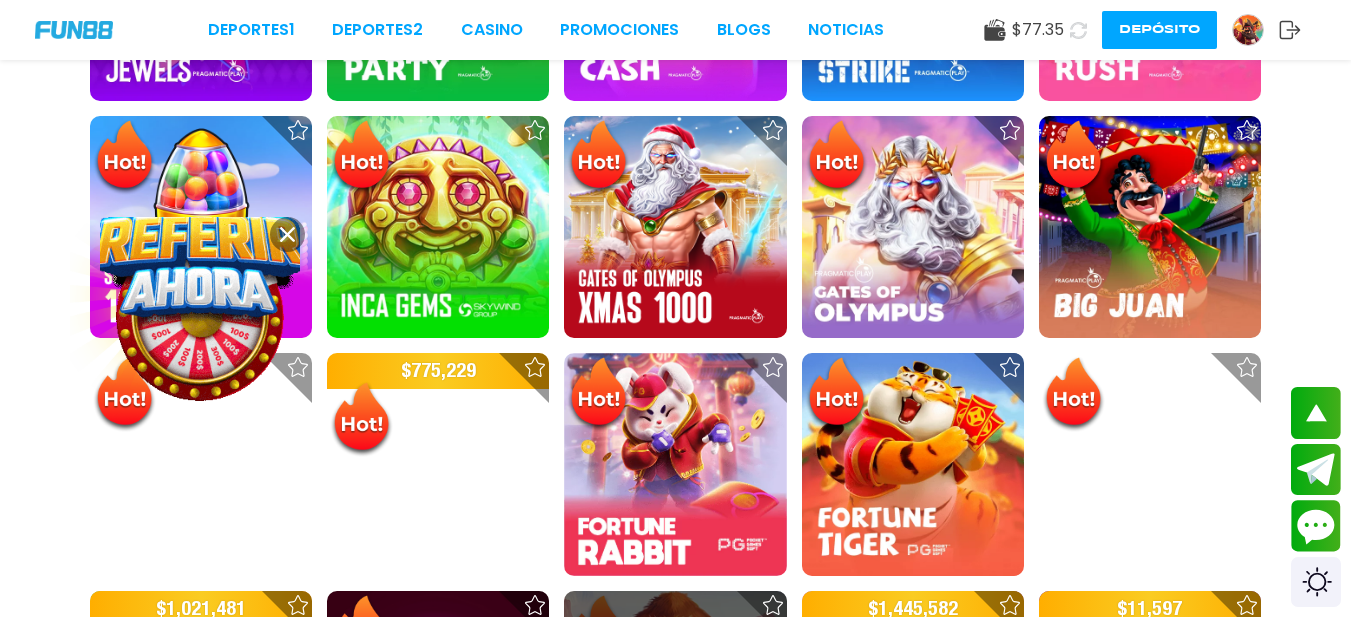 scroll, scrollTop: 1000, scrollLeft: 0, axis: vertical 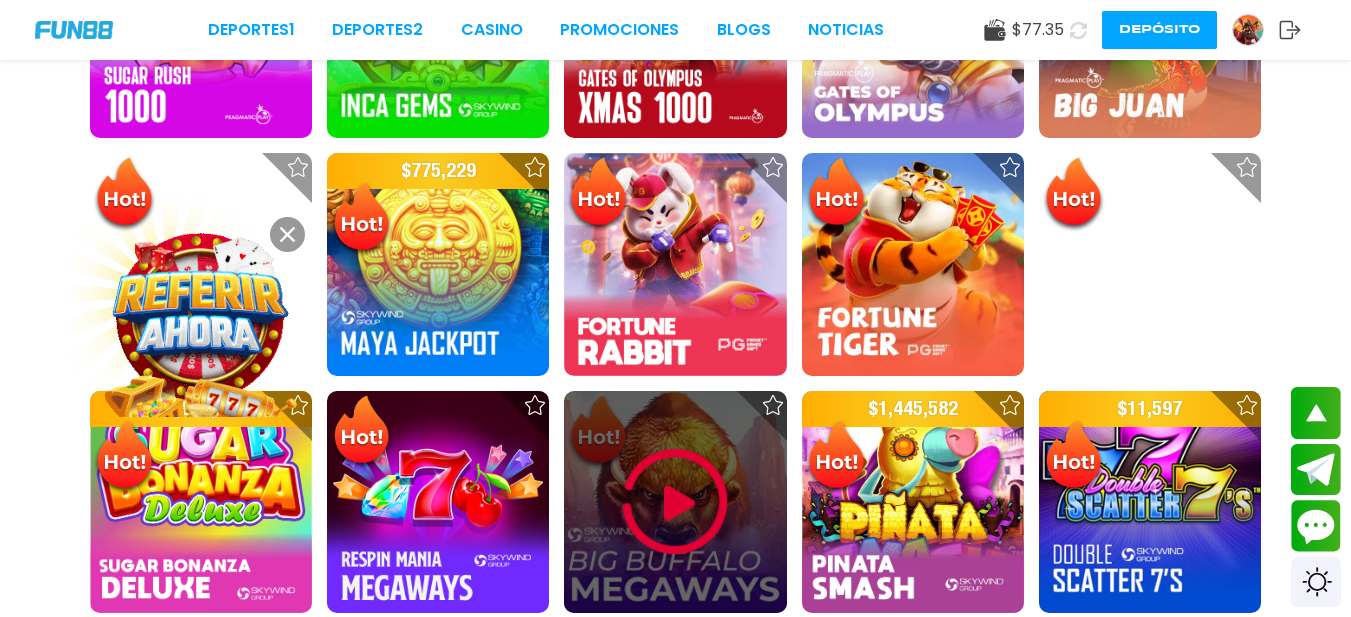 click at bounding box center (675, 502) 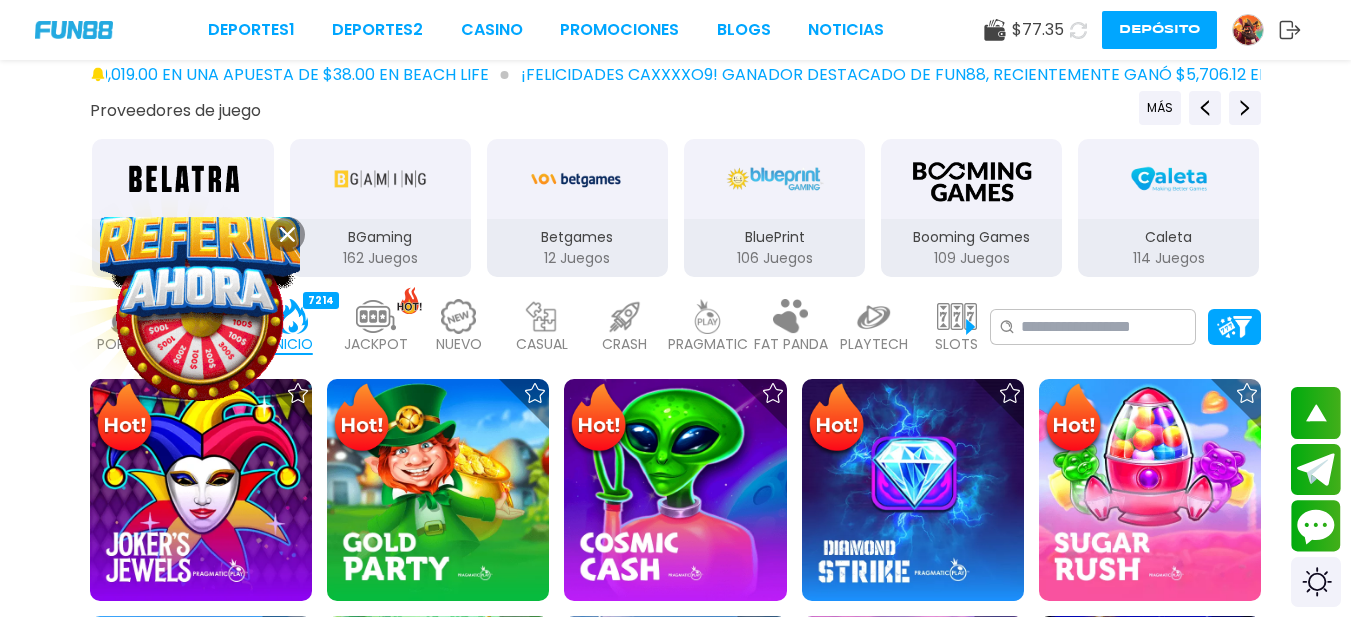 scroll, scrollTop: 500, scrollLeft: 0, axis: vertical 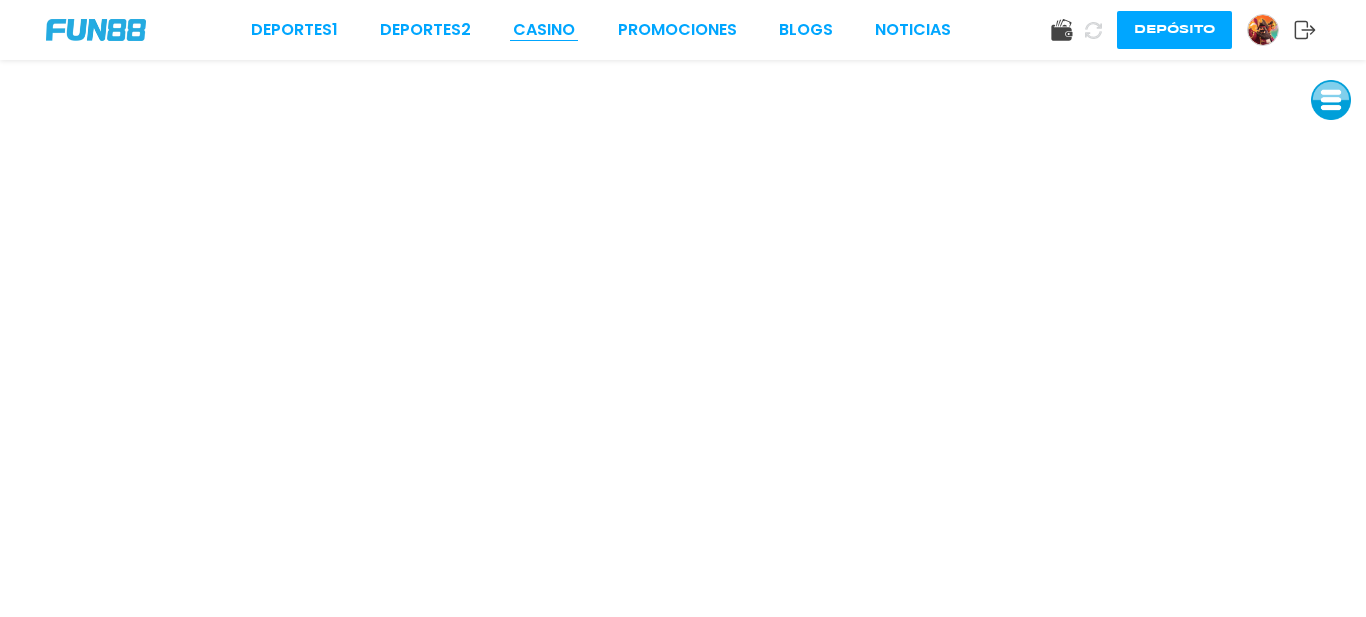 click on "CASINO" at bounding box center [544, 30] 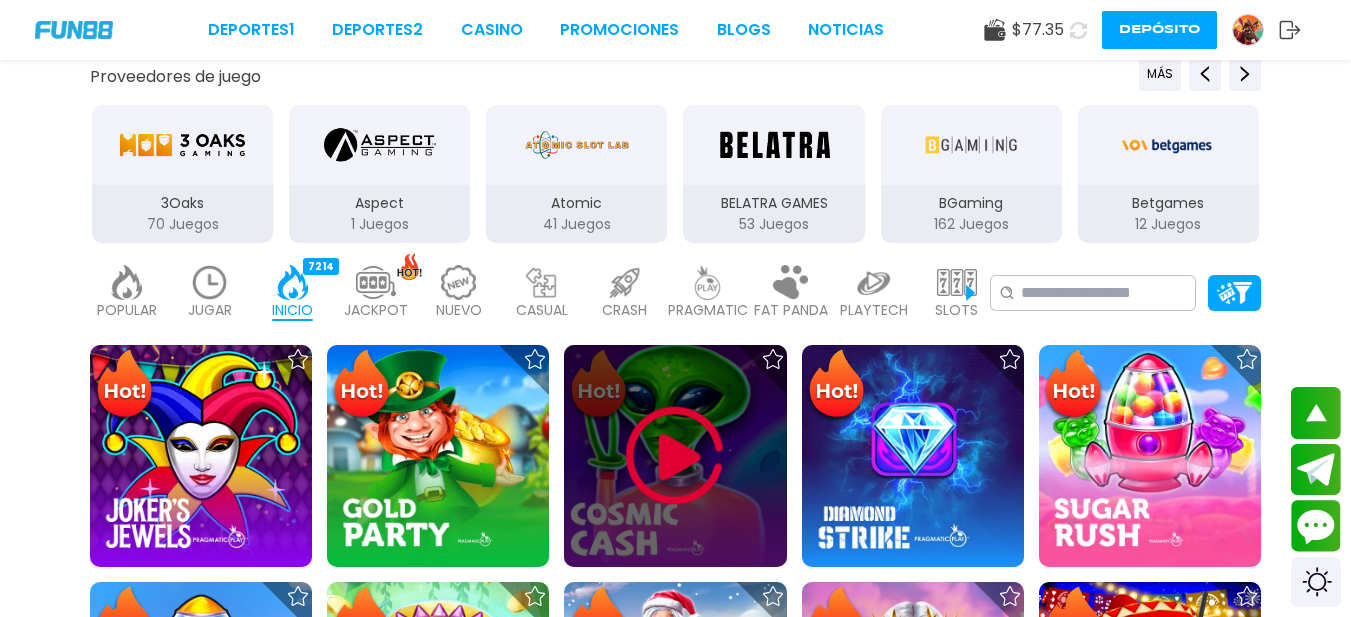 scroll, scrollTop: 500, scrollLeft: 0, axis: vertical 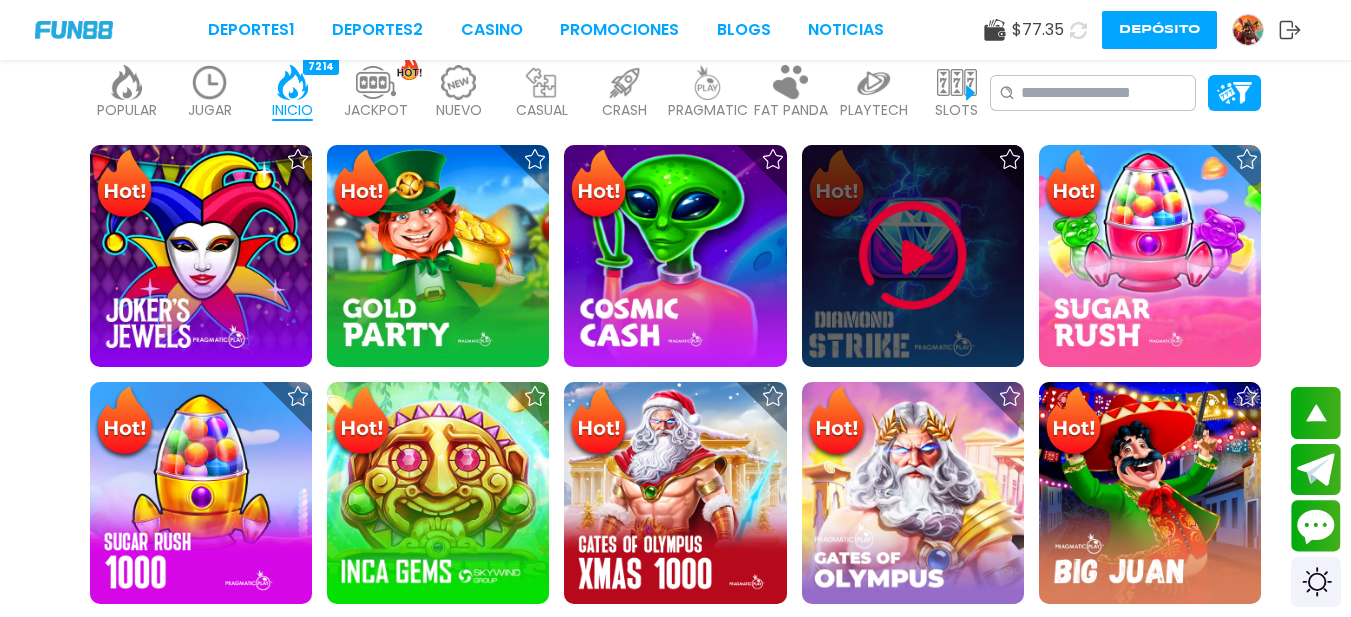 click at bounding box center (913, 256) 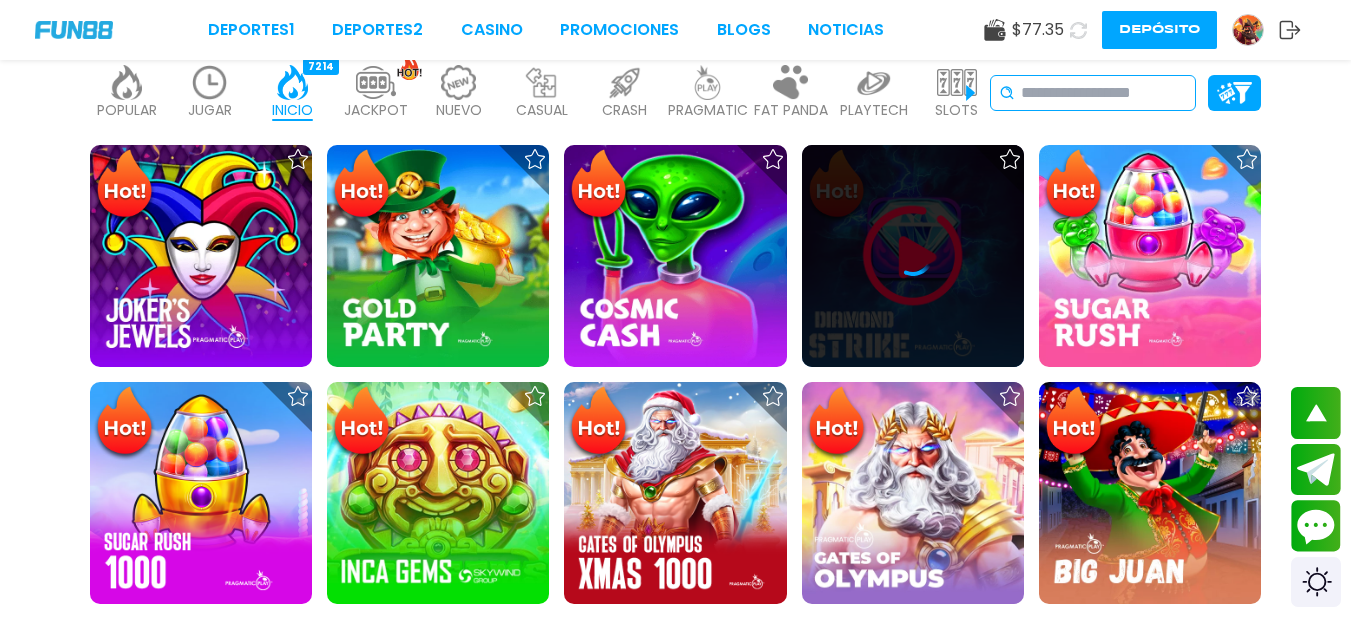 scroll, scrollTop: 300, scrollLeft: 0, axis: vertical 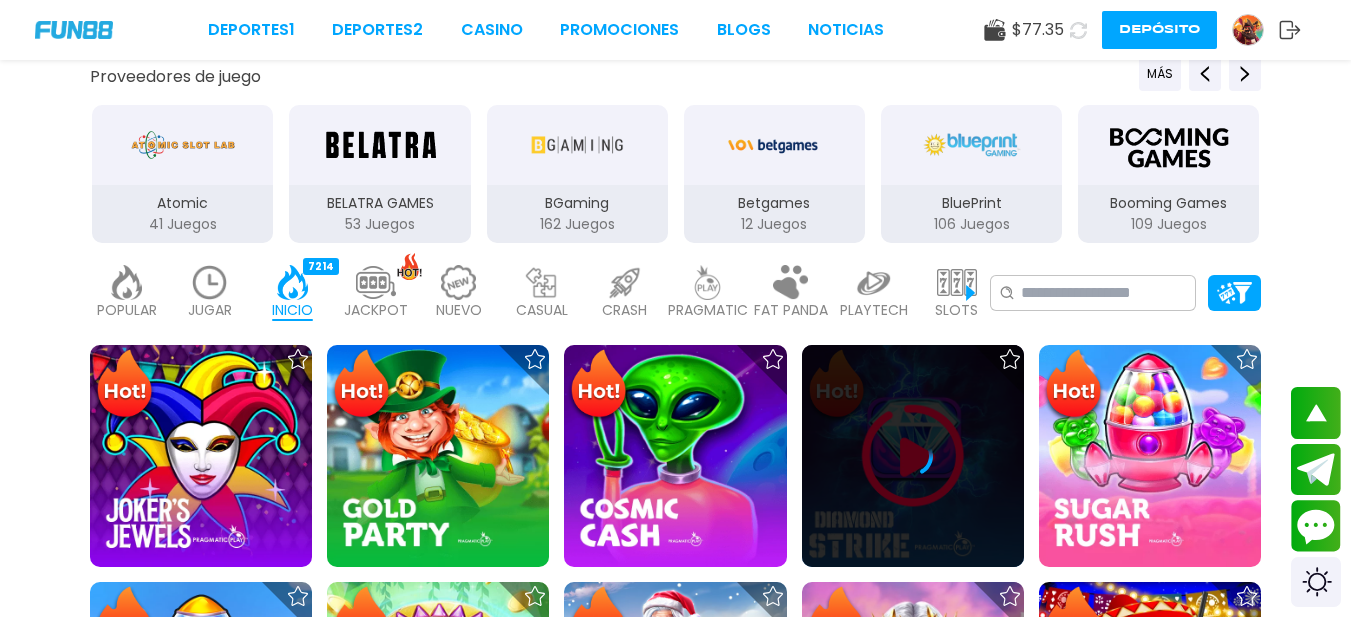click 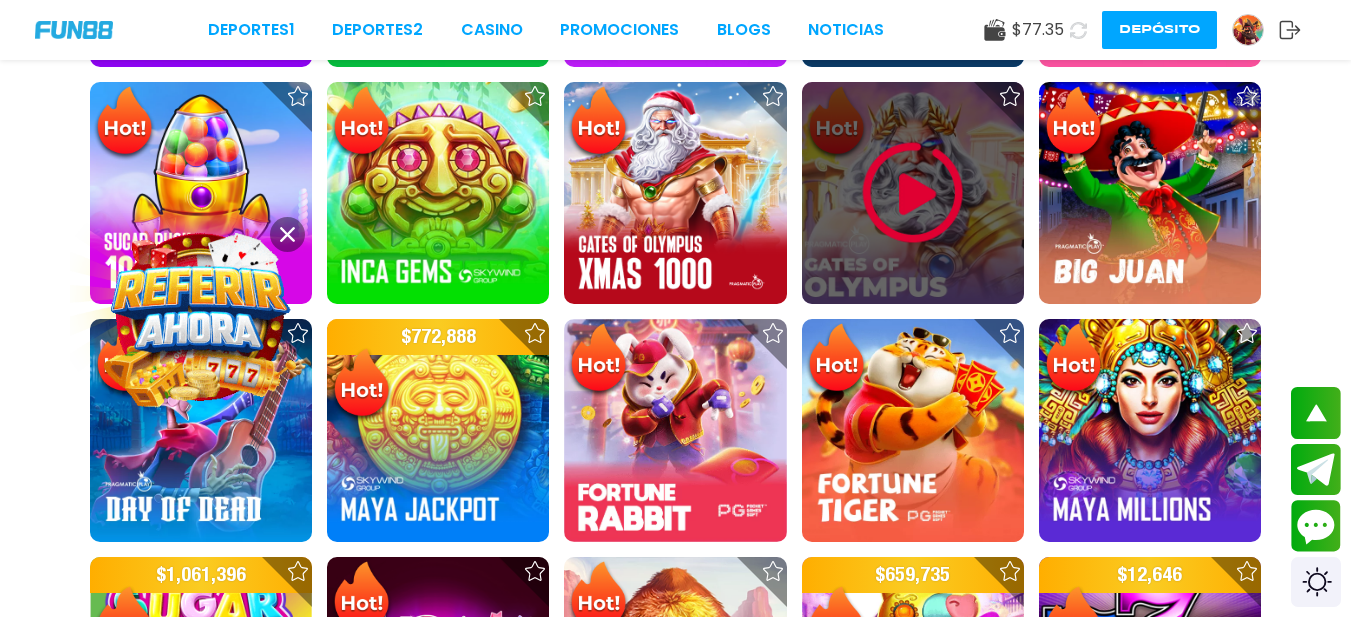 scroll, scrollTop: 534, scrollLeft: 0, axis: vertical 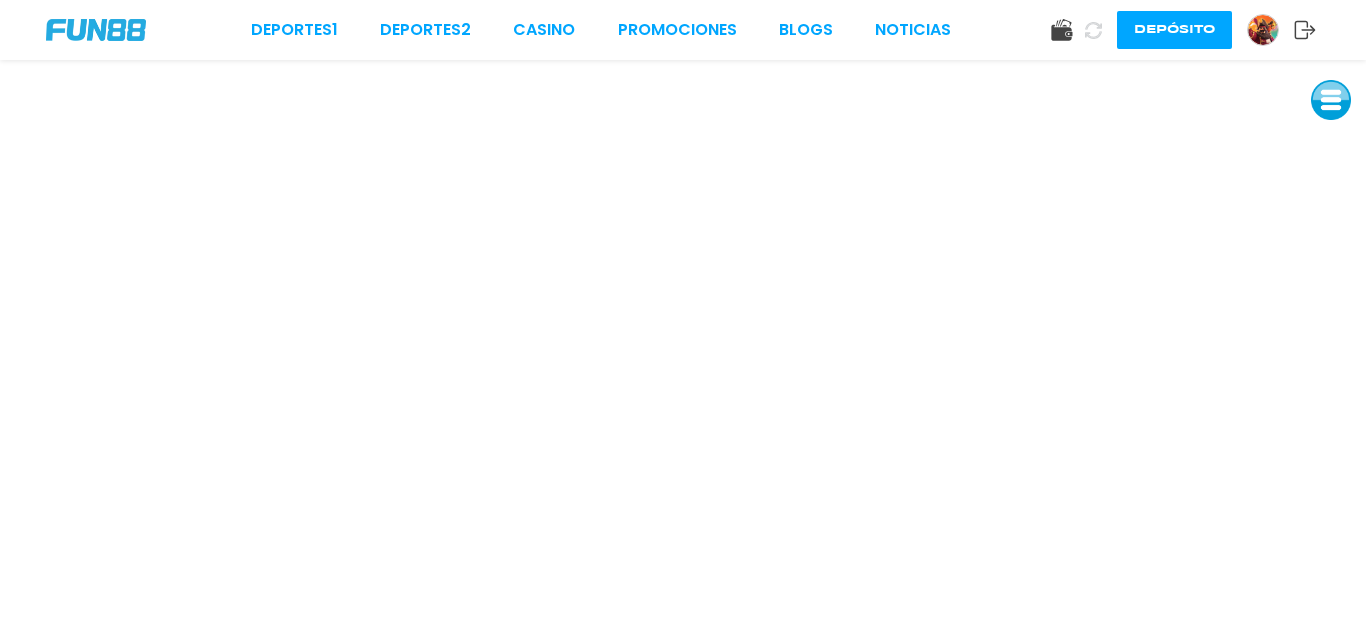 click at bounding box center [1331, 100] 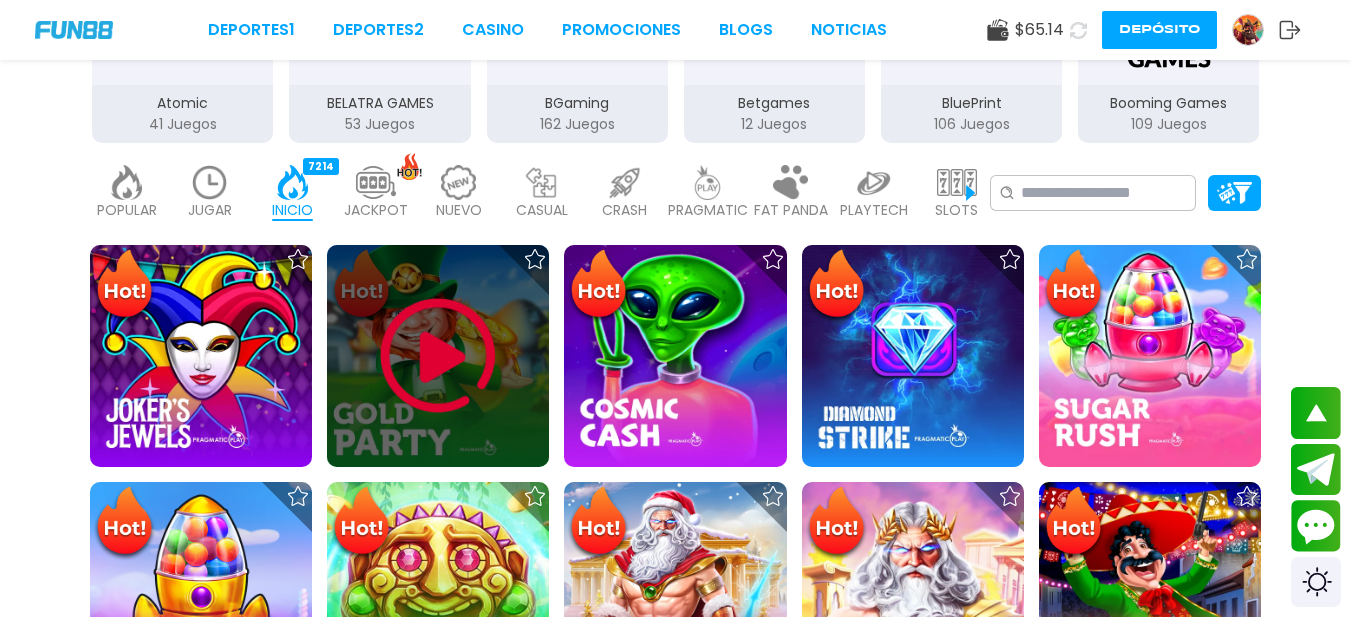 scroll, scrollTop: 434, scrollLeft: 0, axis: vertical 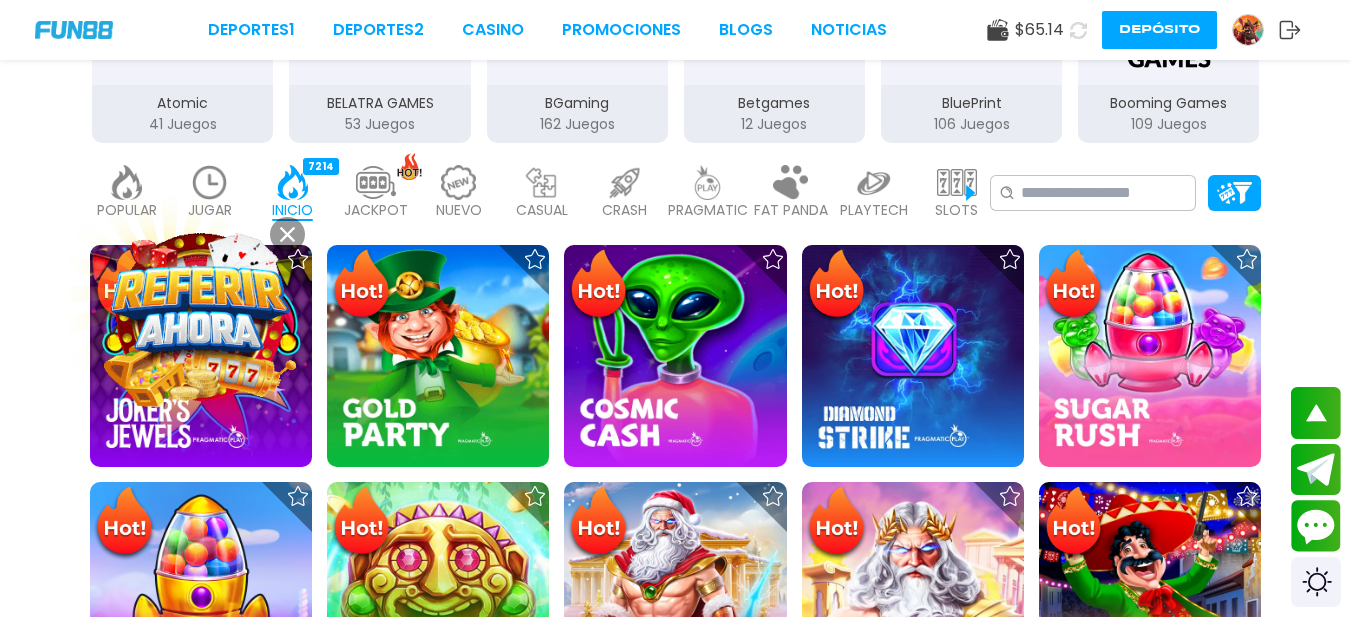 click at bounding box center (708, 182) 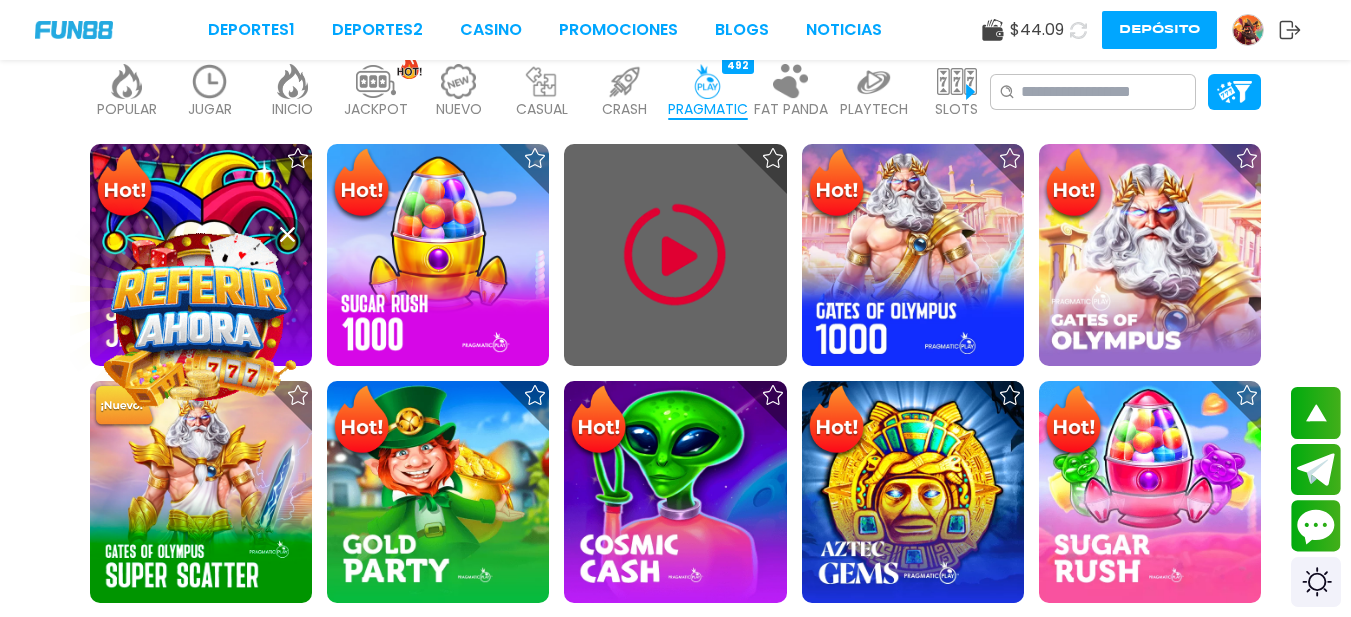 scroll, scrollTop: 634, scrollLeft: 0, axis: vertical 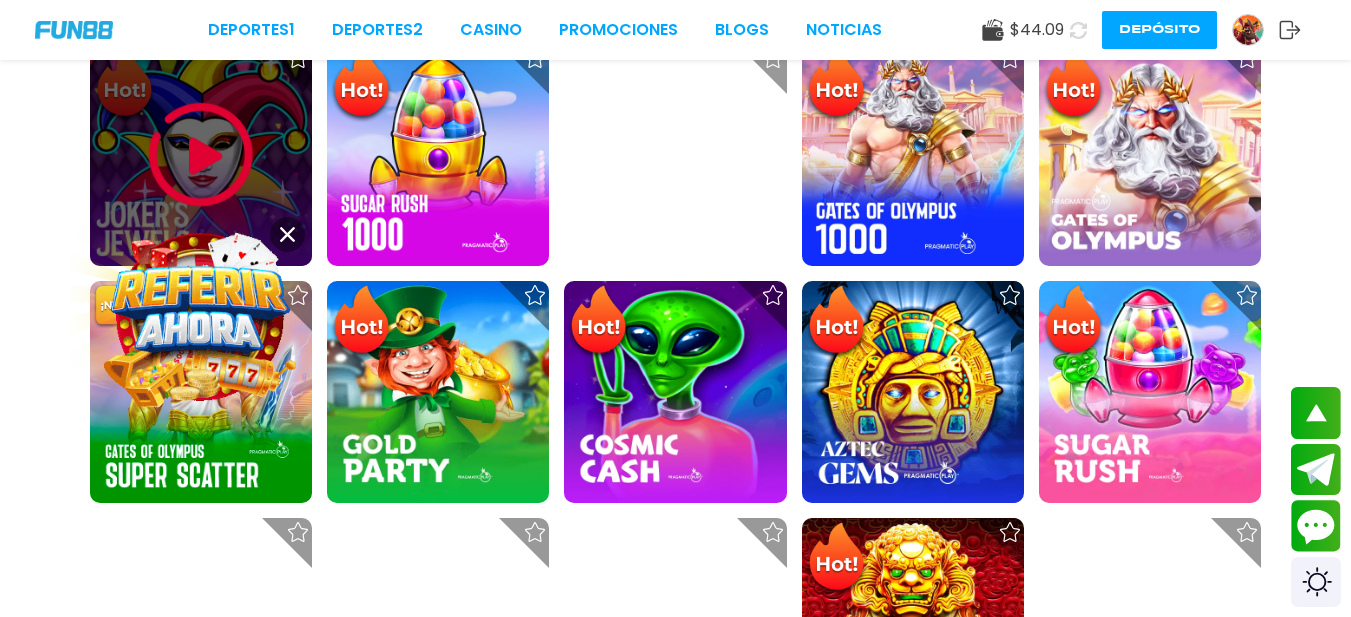 click at bounding box center [201, 155] 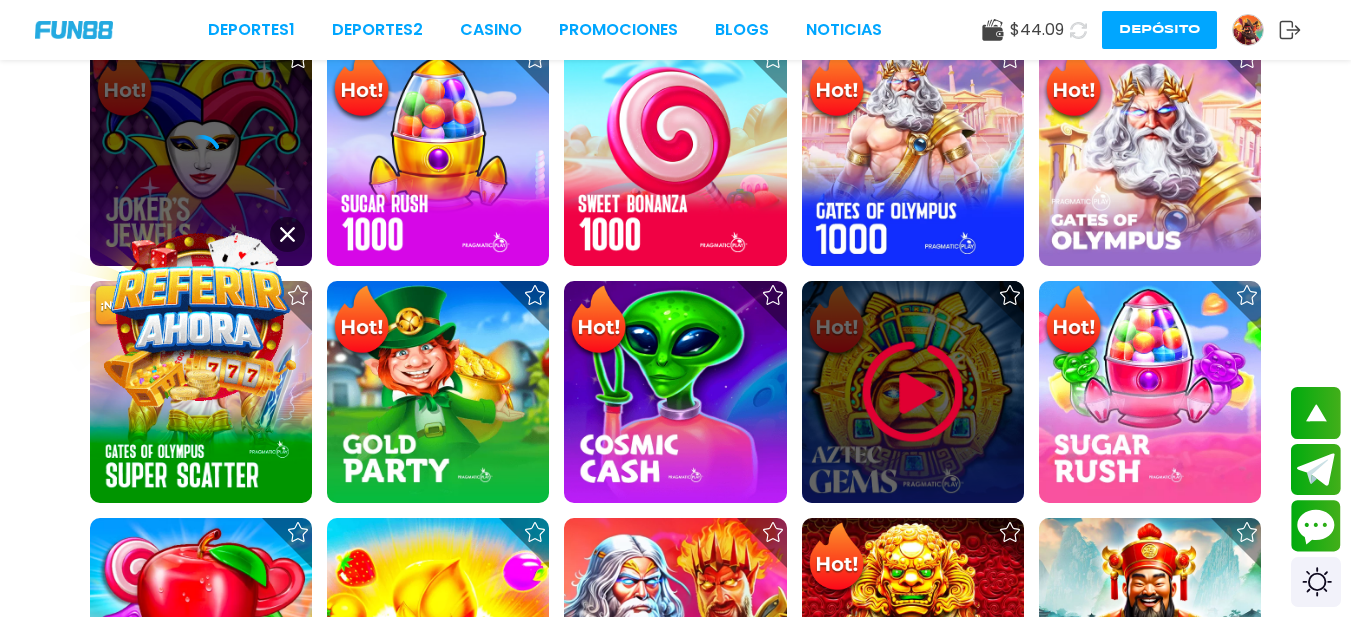 scroll, scrollTop: 834, scrollLeft: 0, axis: vertical 